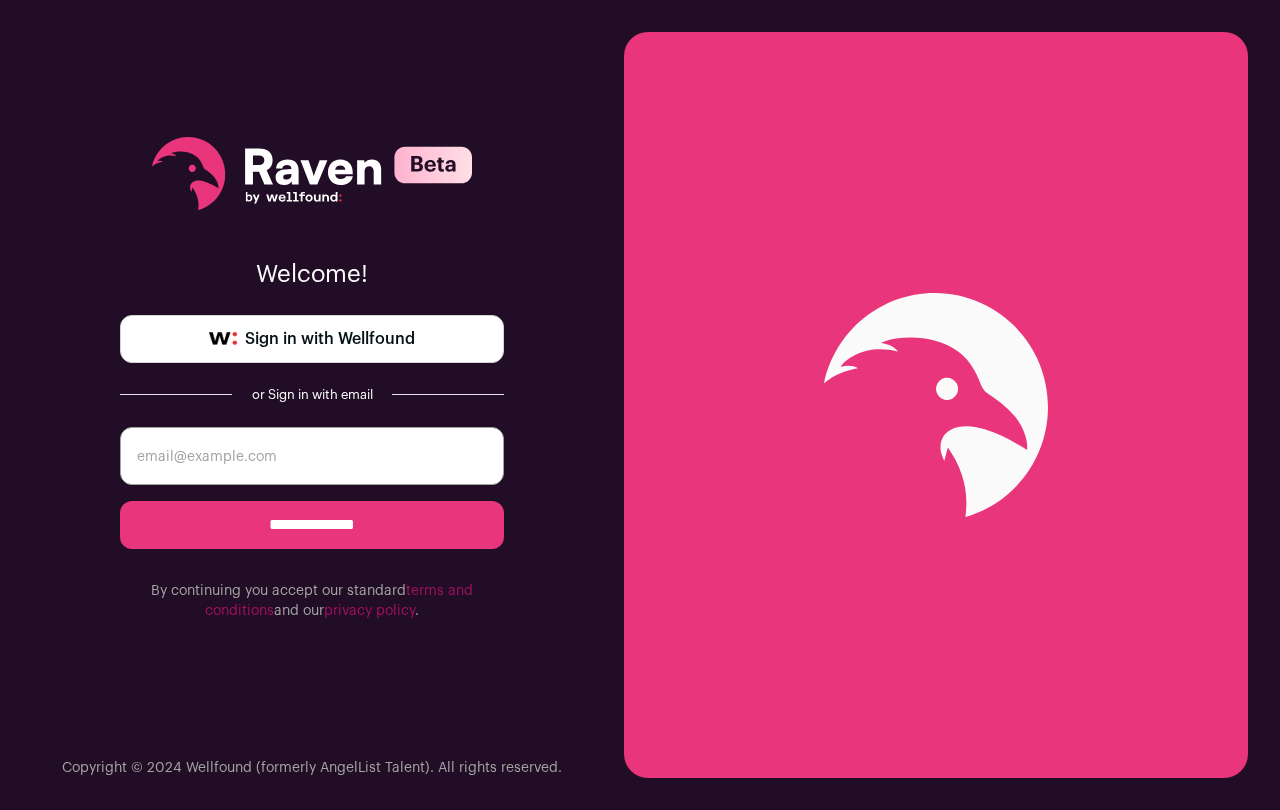 scroll, scrollTop: 0, scrollLeft: 0, axis: both 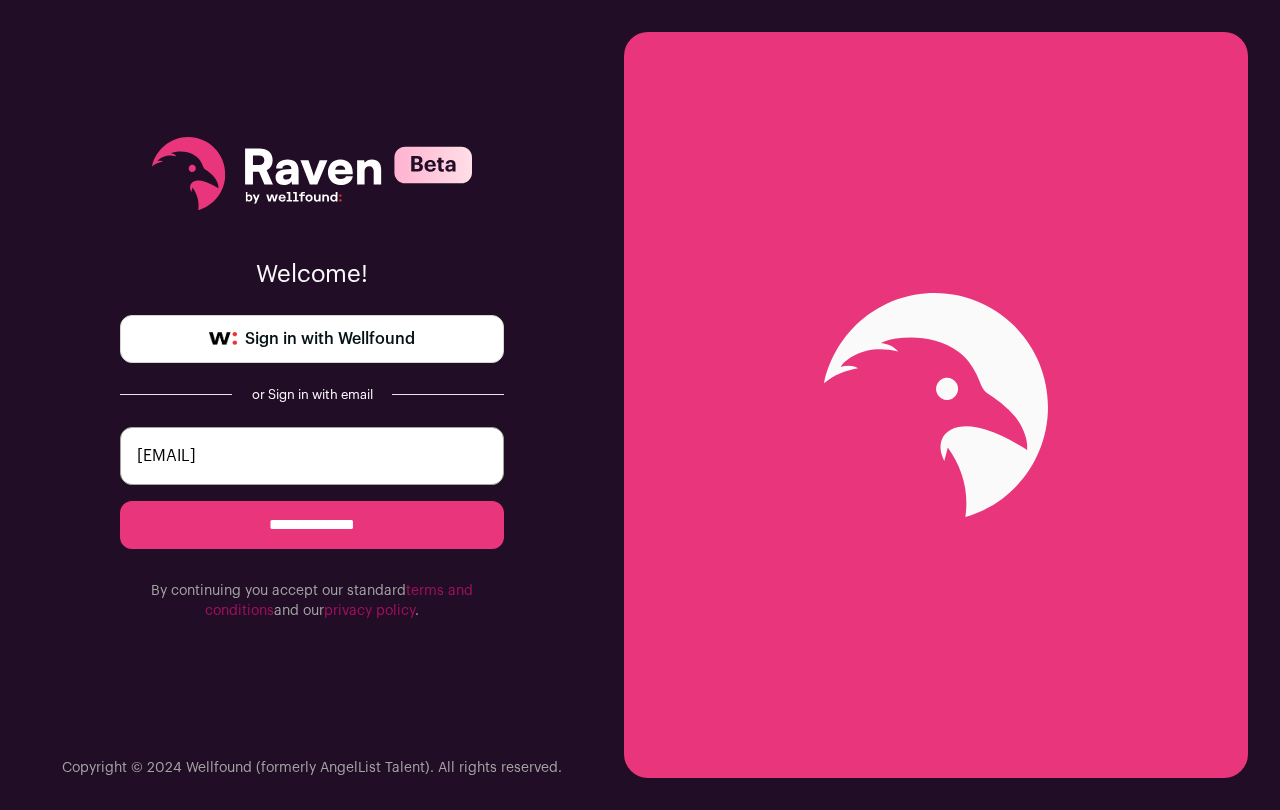 type on "[EMAIL]" 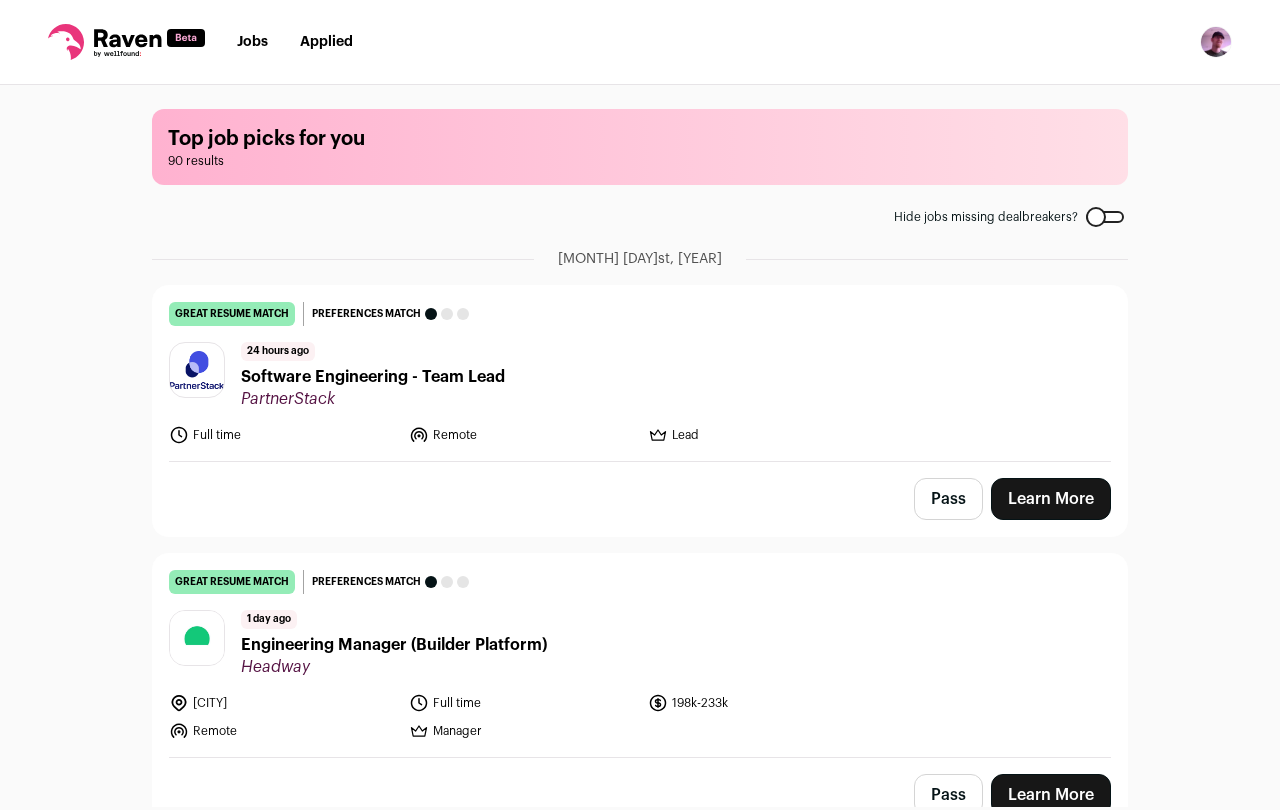 scroll, scrollTop: 0, scrollLeft: 0, axis: both 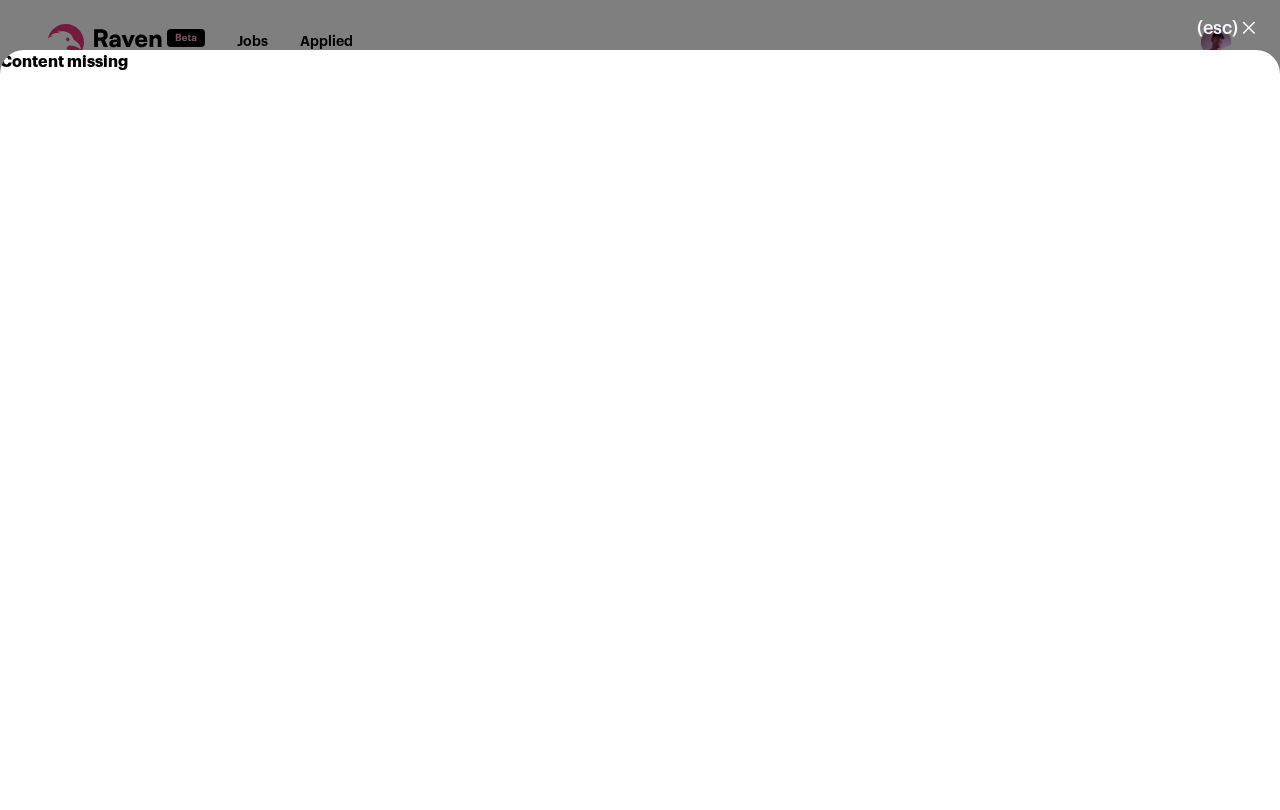click on "(esc) ✕
Content missing" at bounding box center [640, 405] 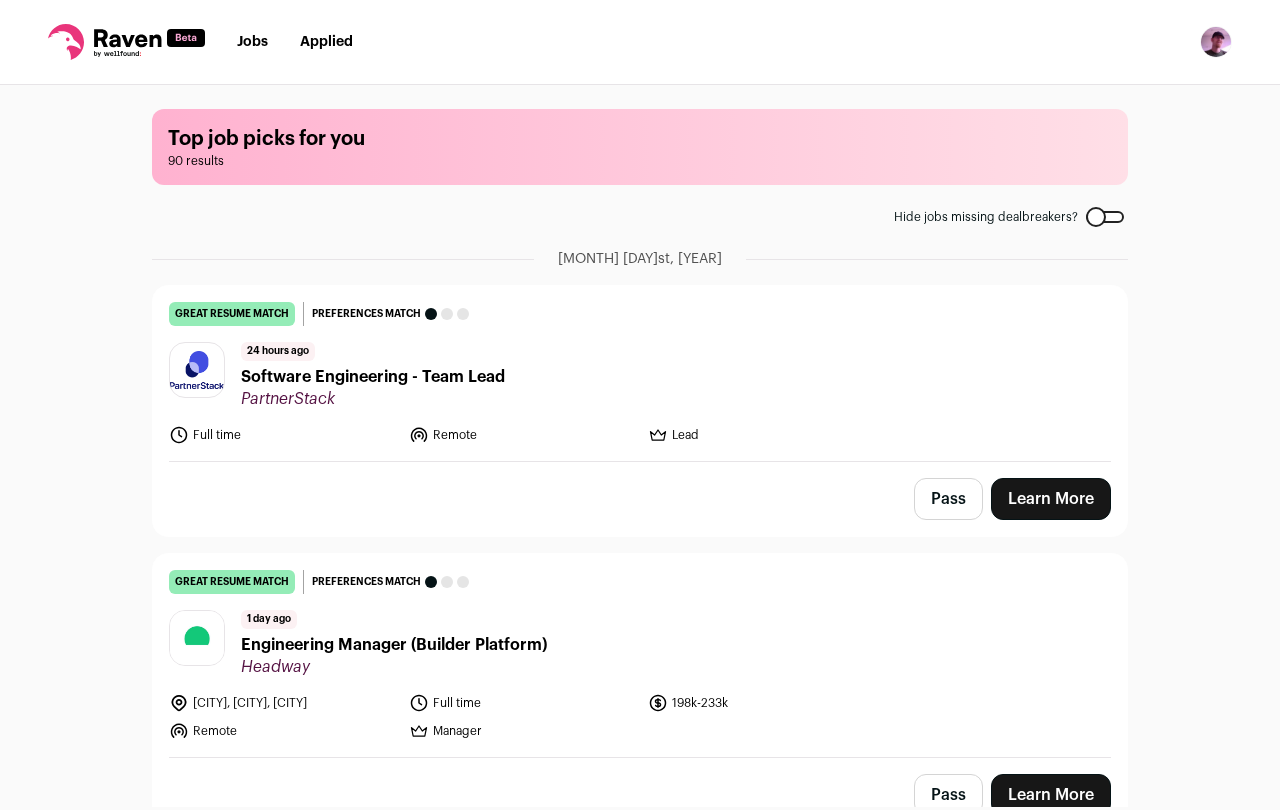 scroll, scrollTop: 0, scrollLeft: 0, axis: both 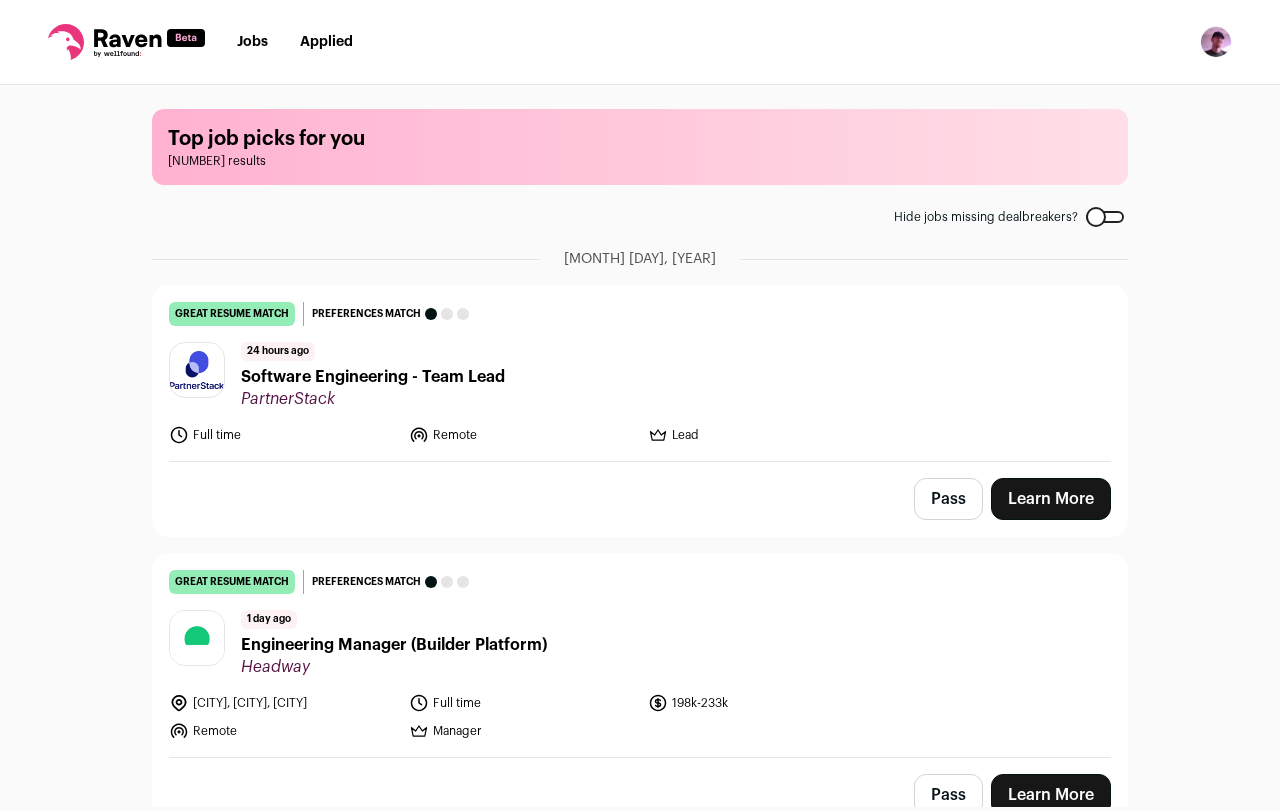 click on "[DATE] ago
Software Engineering - Team Lead
PartnerStack" at bounding box center [373, 375] 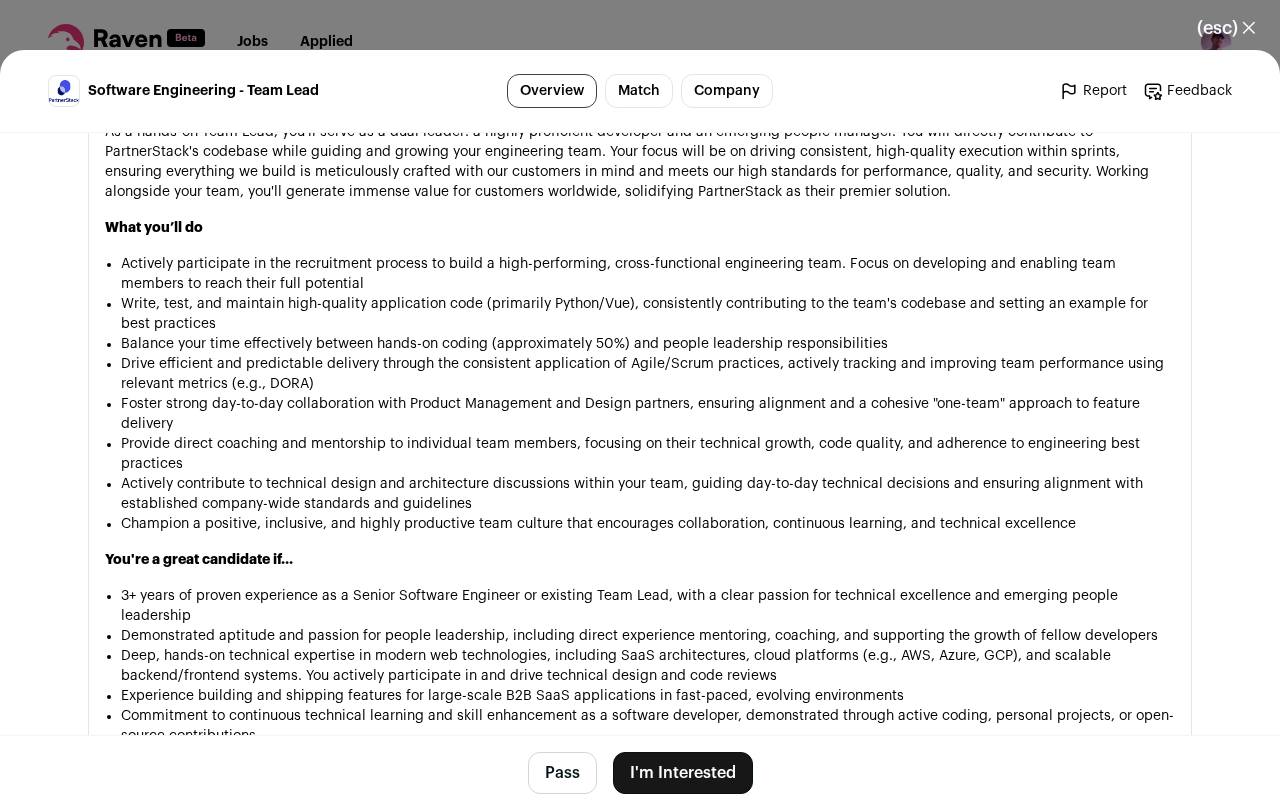 scroll, scrollTop: 1184, scrollLeft: 0, axis: vertical 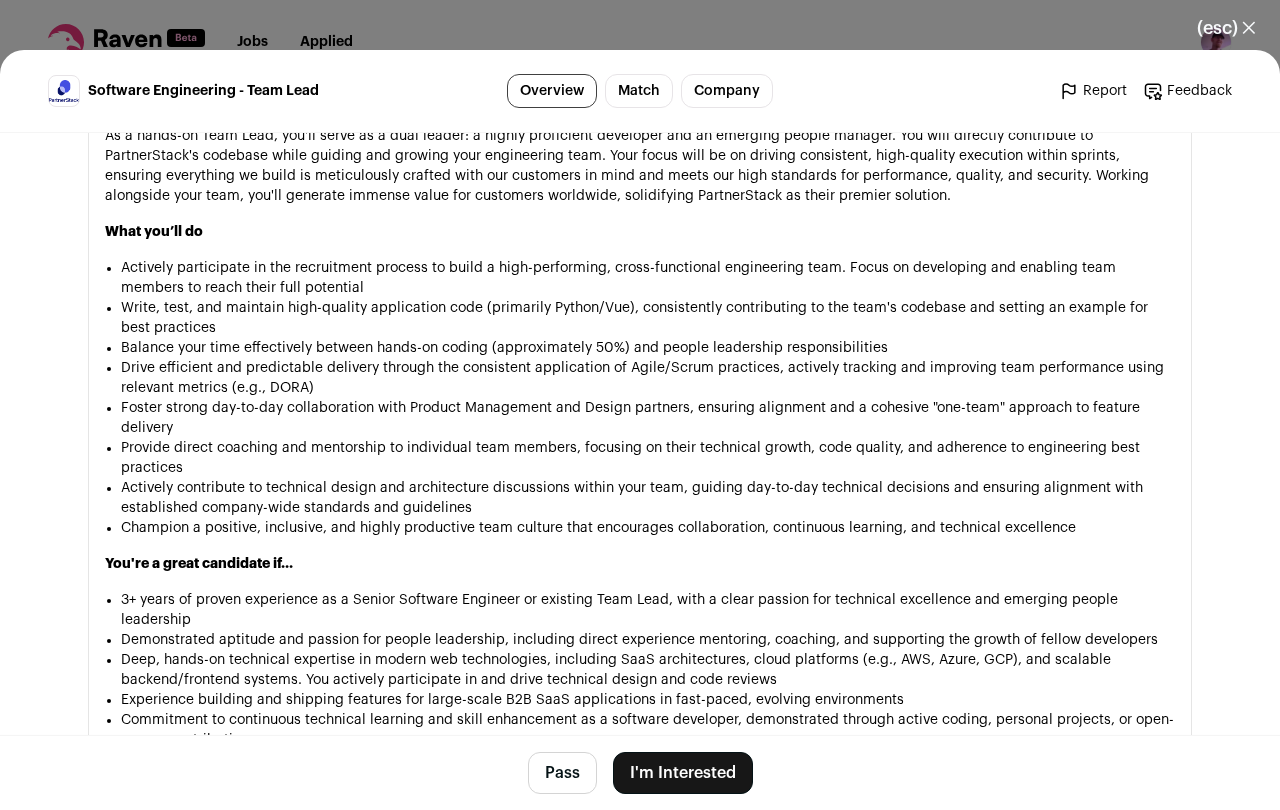 click on "(esc) ✕" at bounding box center [1226, 28] 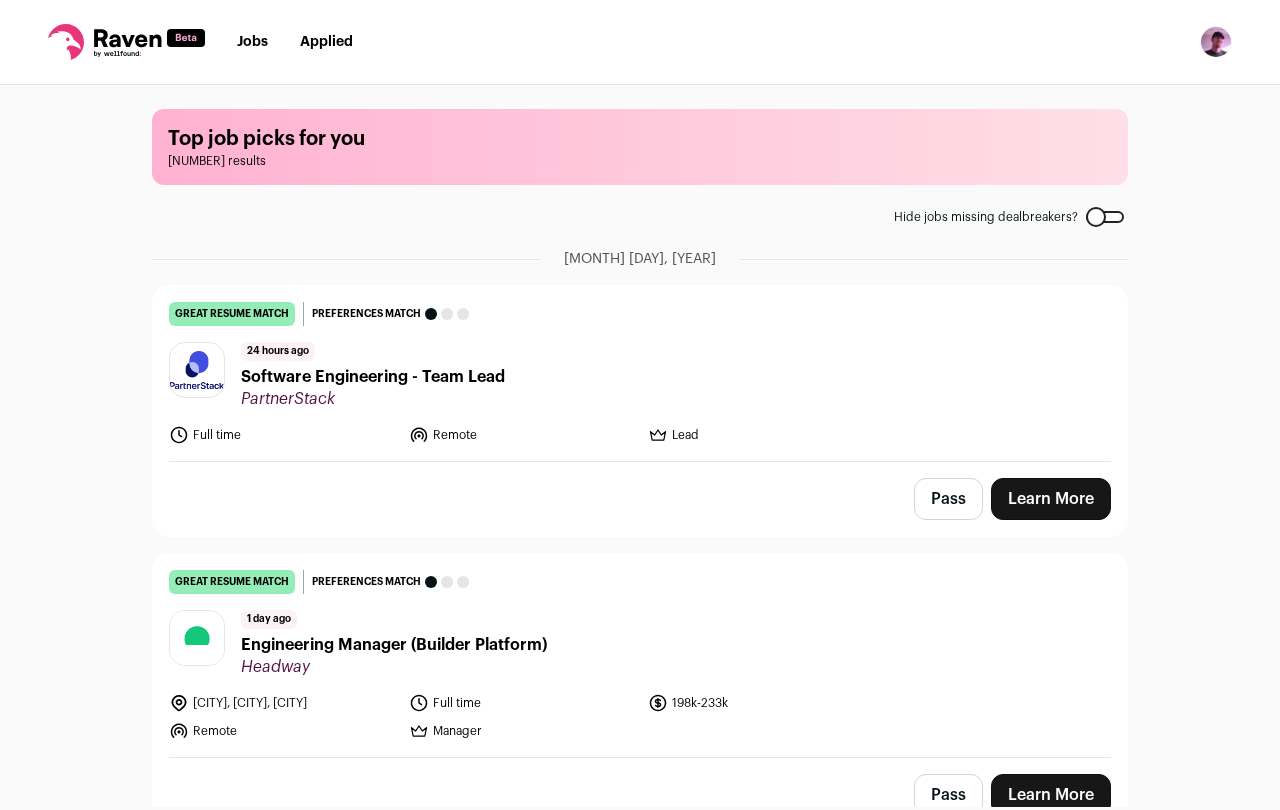 click on "Engineering Manager (Builder Platform)" at bounding box center [394, 645] 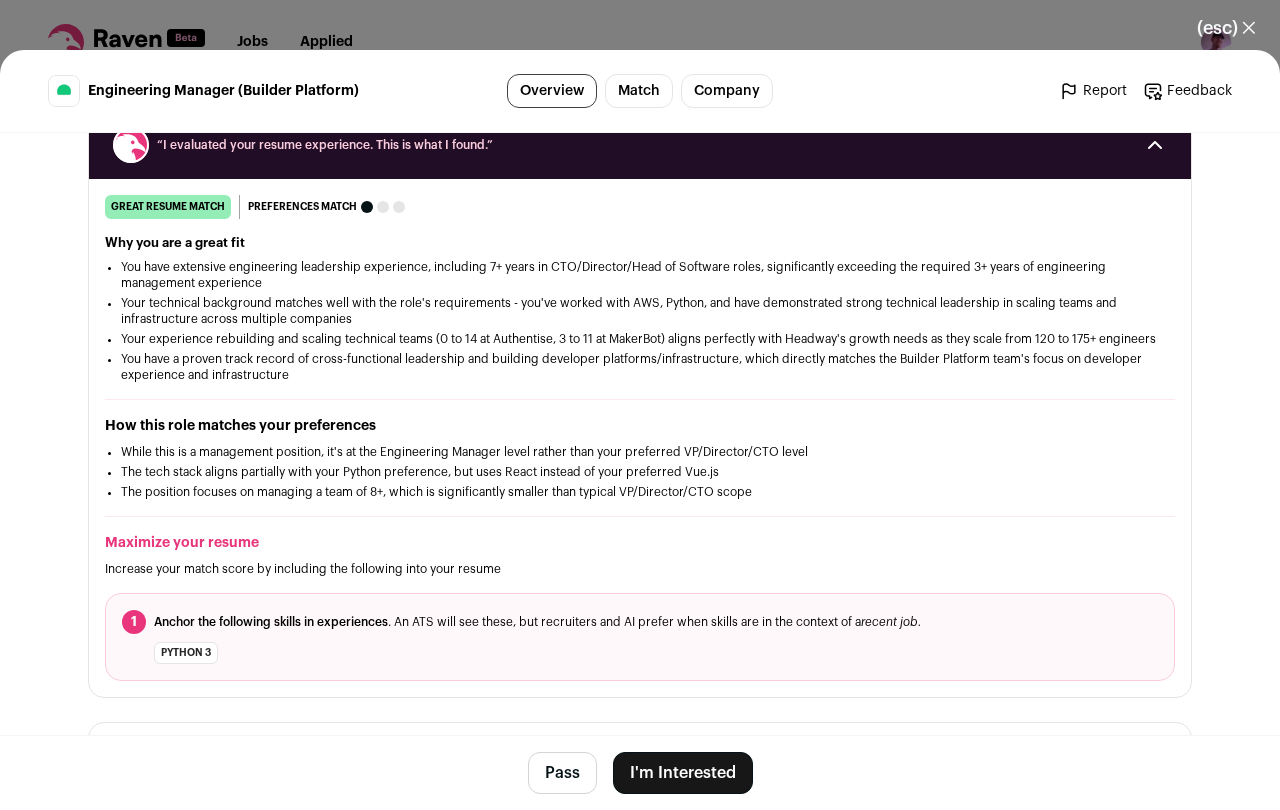 scroll, scrollTop: 279, scrollLeft: 0, axis: vertical 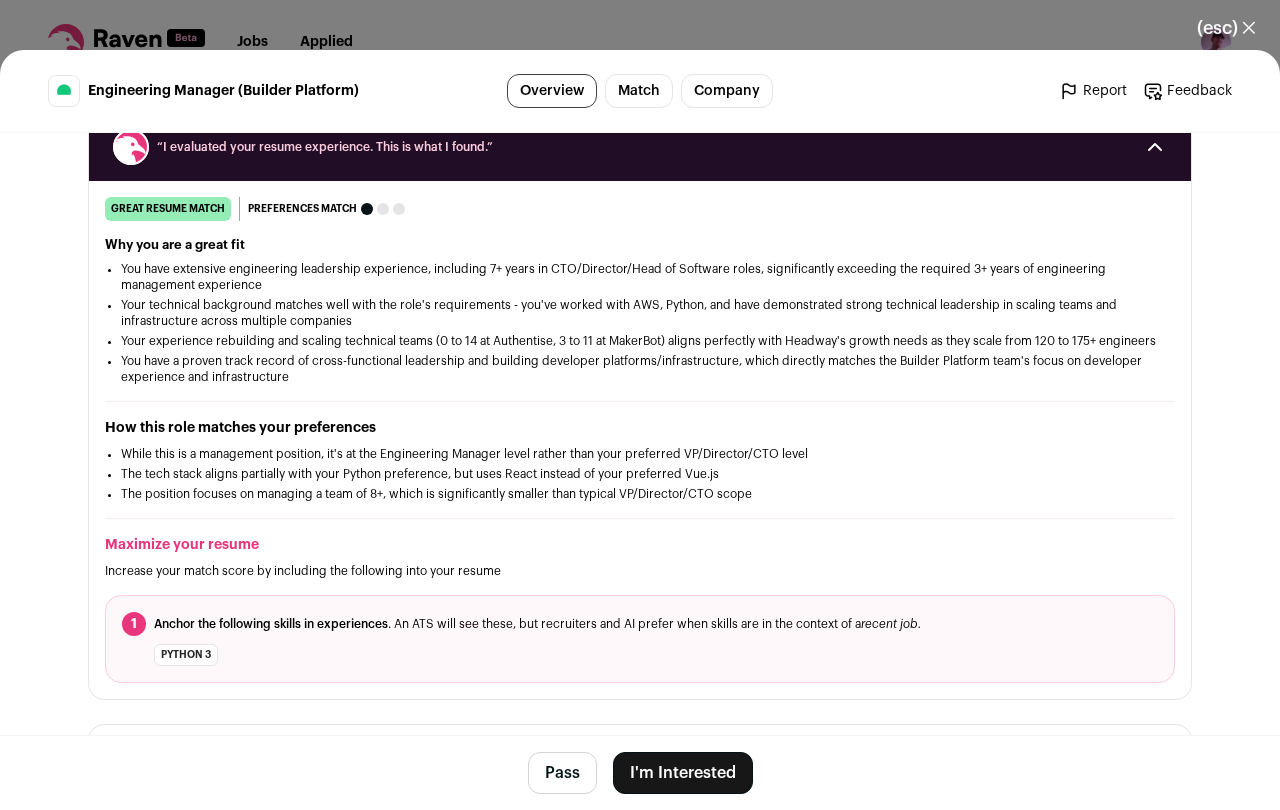 click on "(esc) ✕
Engineering Manager (Builder Platform)
Overview
Match
Company
Report
Feedback
Report
Feedback
Headway
headway.co" at bounding box center (640, 405) 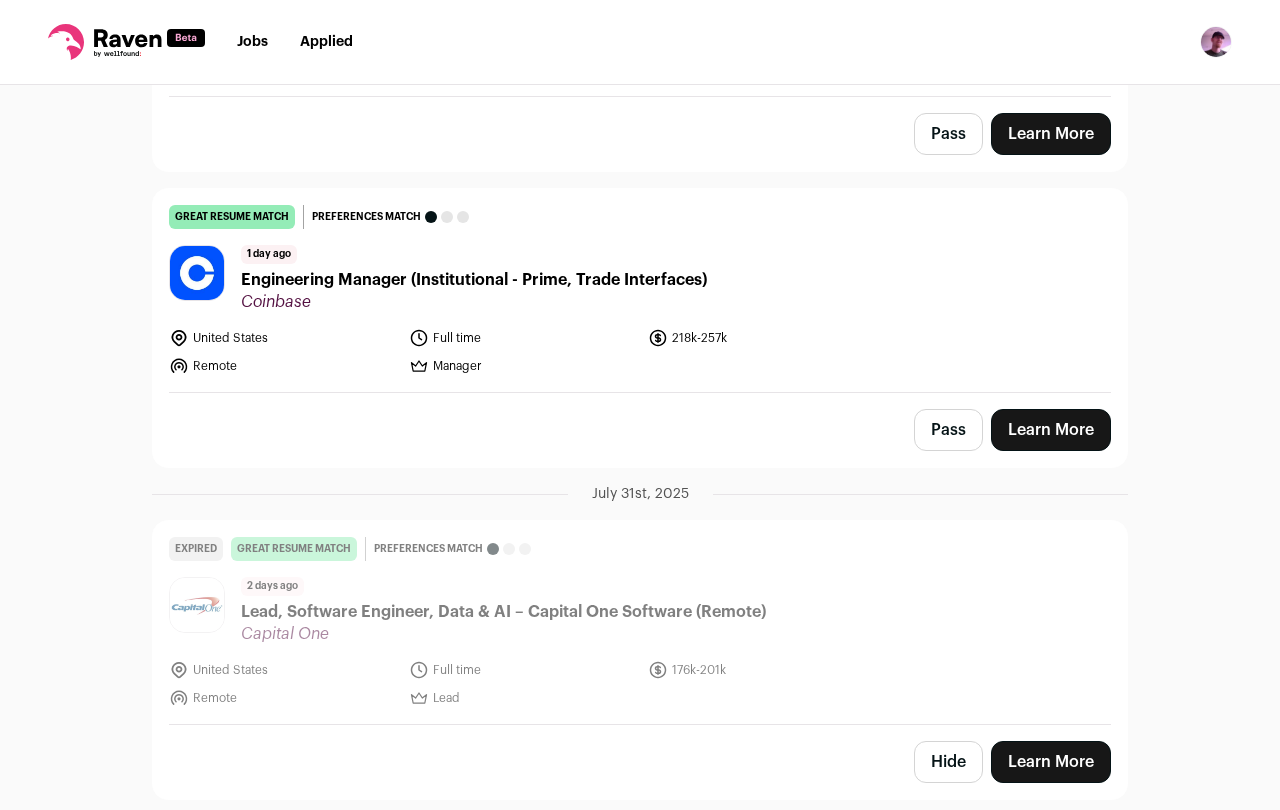 scroll, scrollTop: 713, scrollLeft: 0, axis: vertical 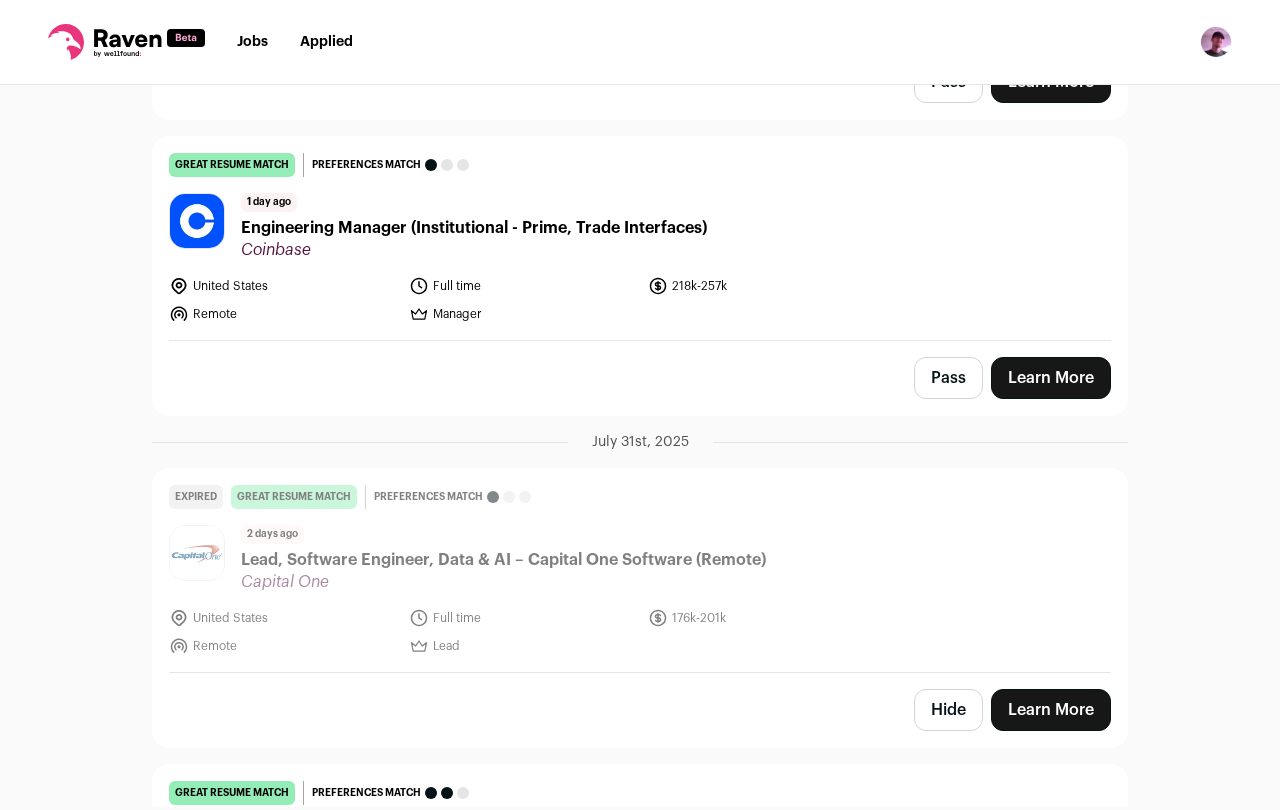 click on "Pass" at bounding box center (948, 378) 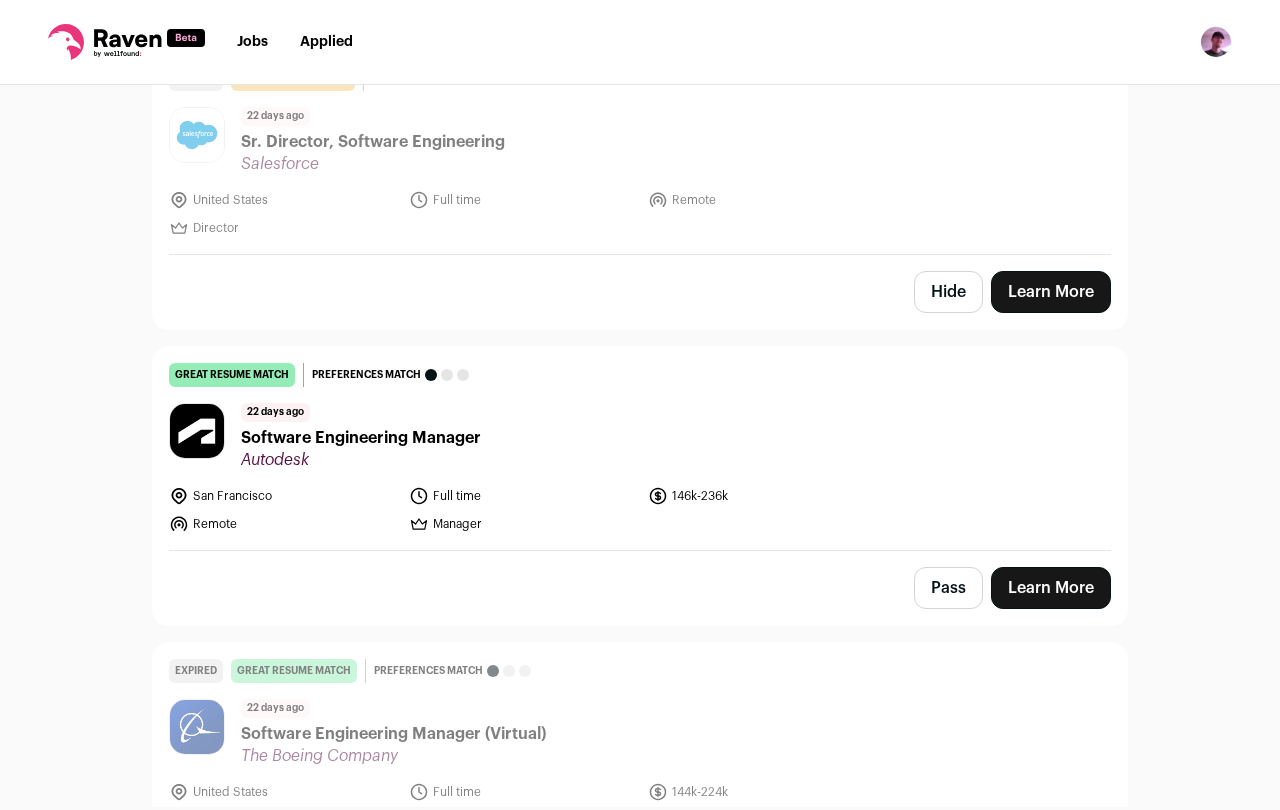 scroll, scrollTop: 26438, scrollLeft: 0, axis: vertical 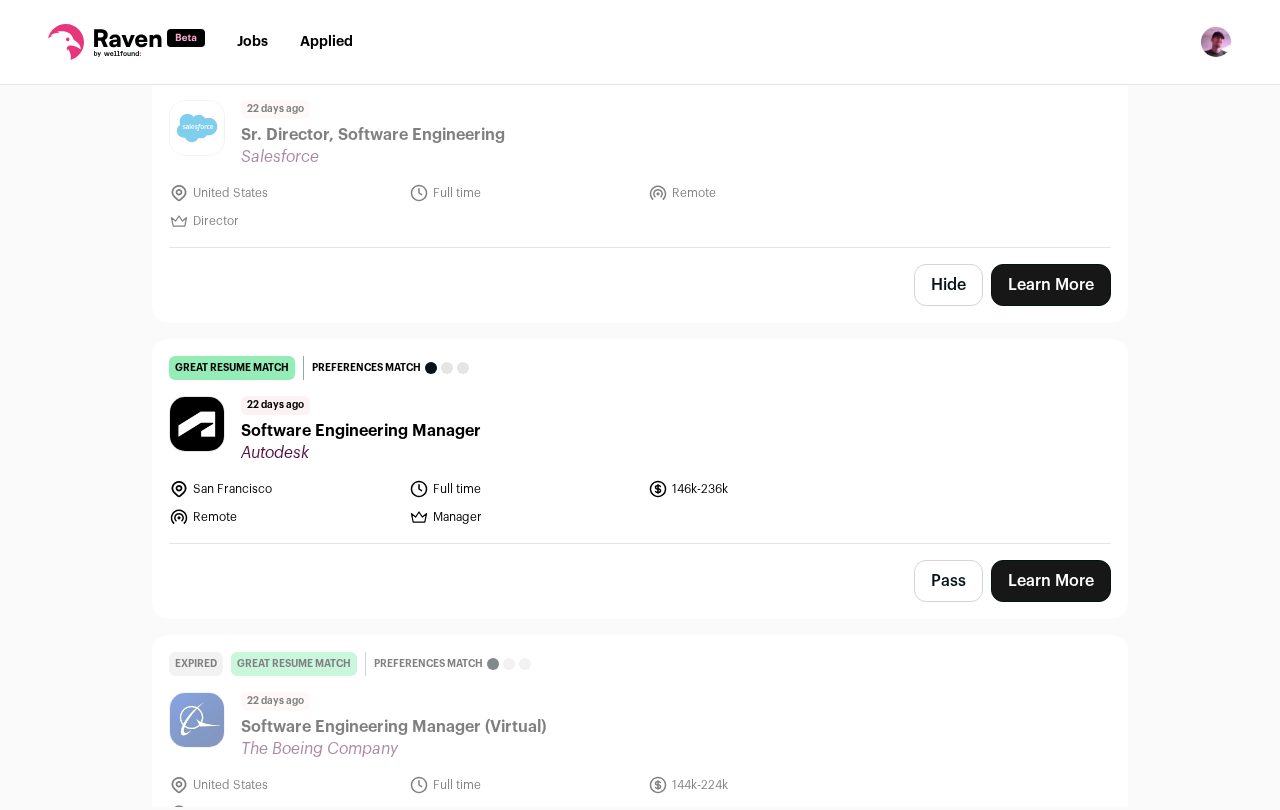 click on "great resume match
You meet the must-have requirements, the nice-to-have requirements, and are a strong fit for the job responsibilities. You may still want some resume edits to stand out, but your resume is a strong match as-is.
Preferences match
This job is missing one or more of your dealbreakers
[DATE]
Software Engineering Manager
Autodesk
[CITY]
Full time
[SALARY]-[SALARY]" at bounding box center [640, 441] 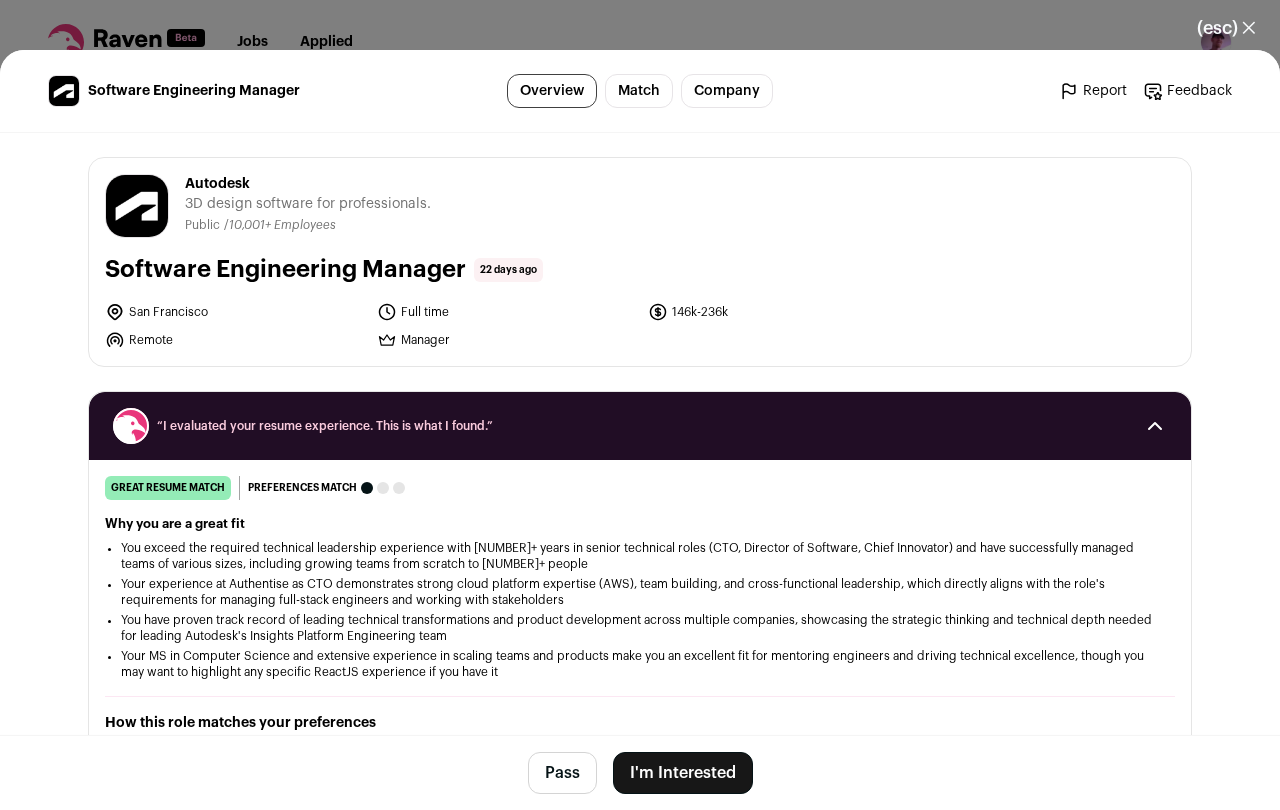 click on "(esc) ✕" at bounding box center [1226, 28] 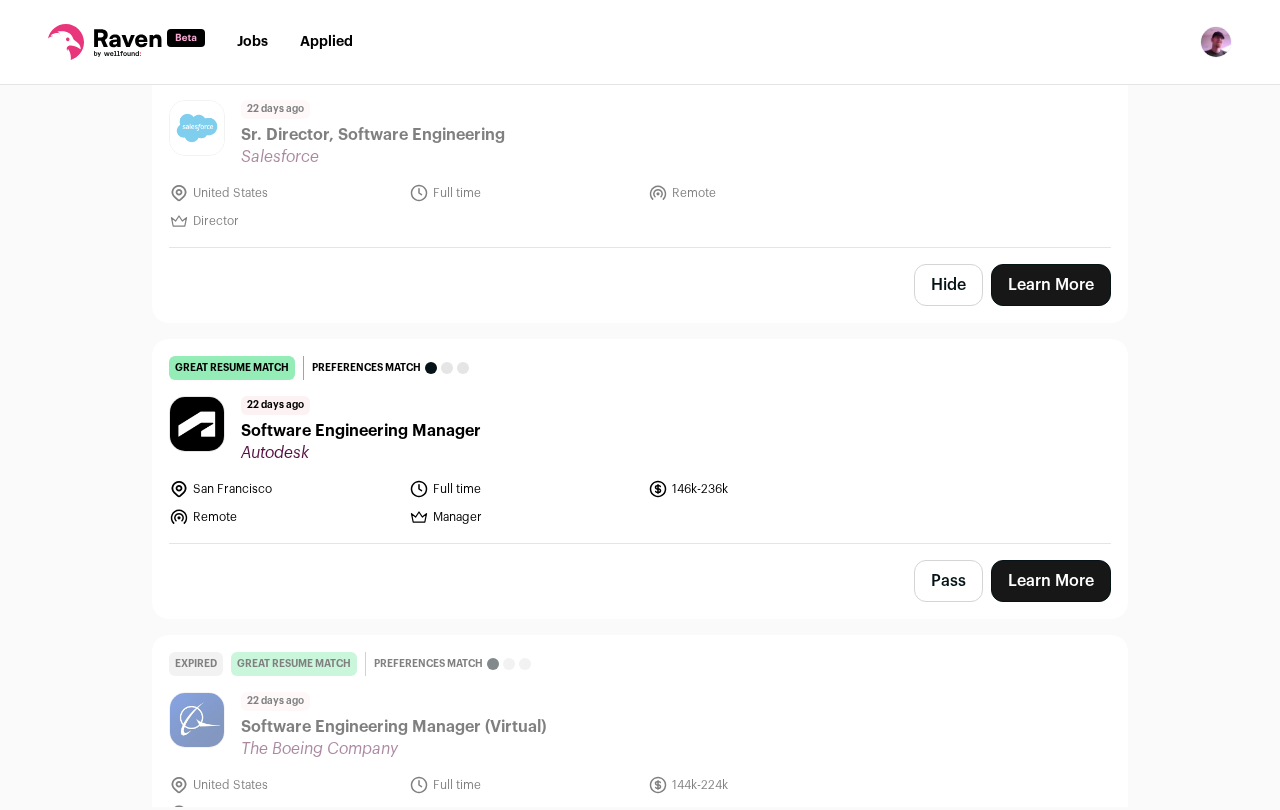click on "Pass" at bounding box center (948, 581) 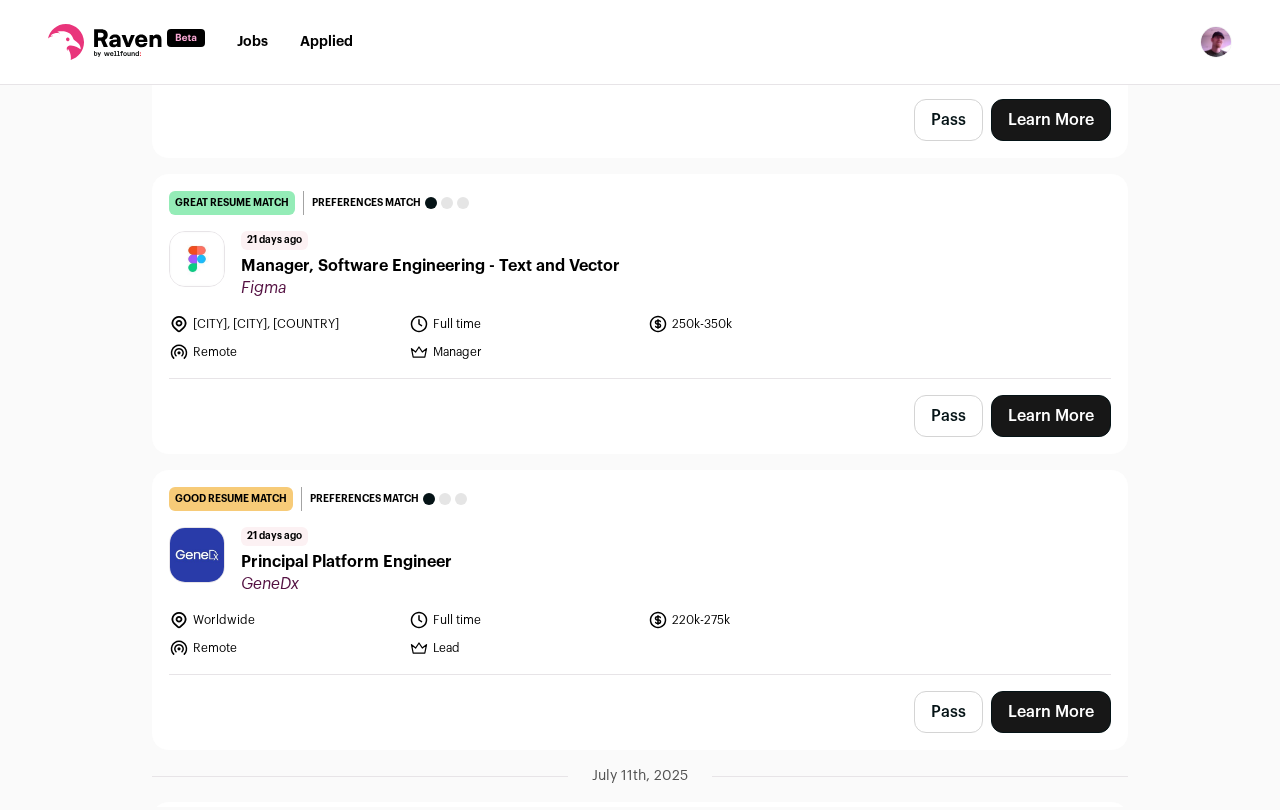 scroll, scrollTop: 25390, scrollLeft: 0, axis: vertical 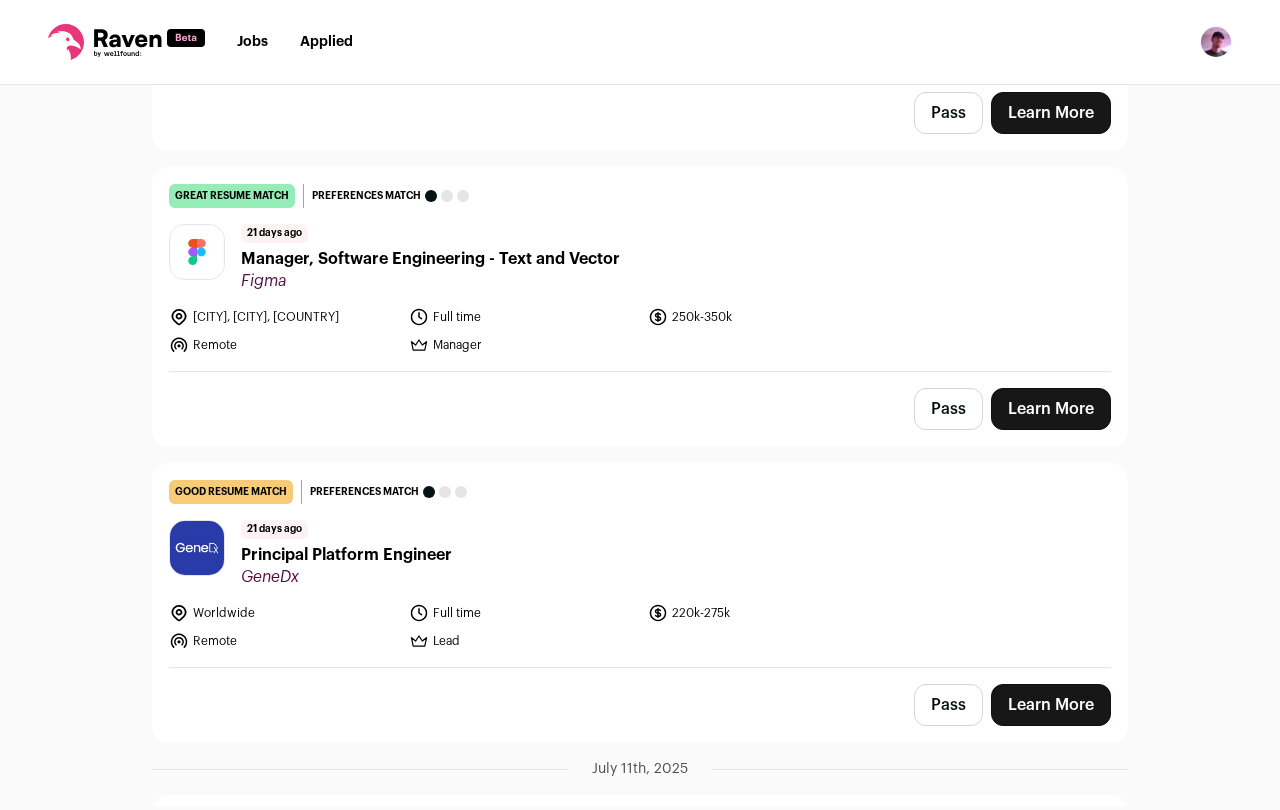 click on "Principal Platform Engineer" at bounding box center [346, 555] 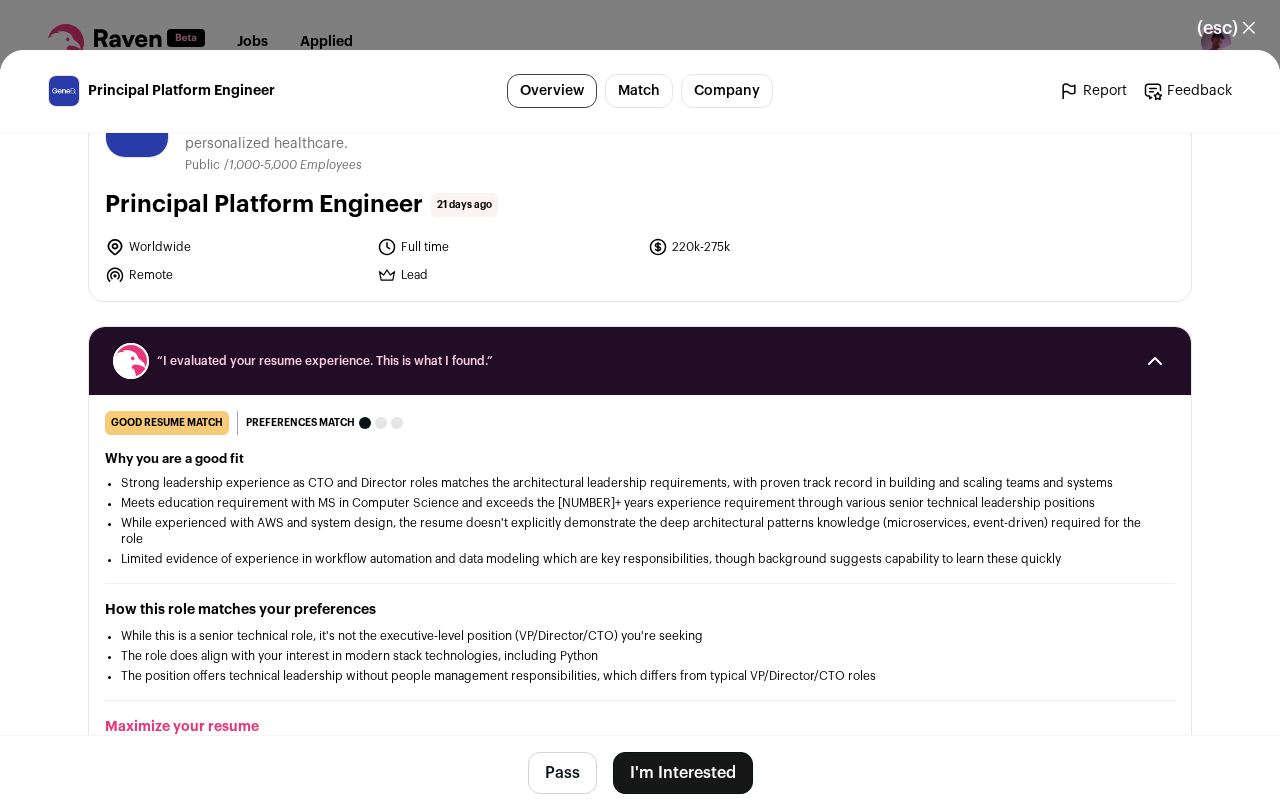 scroll, scrollTop: 53, scrollLeft: 0, axis: vertical 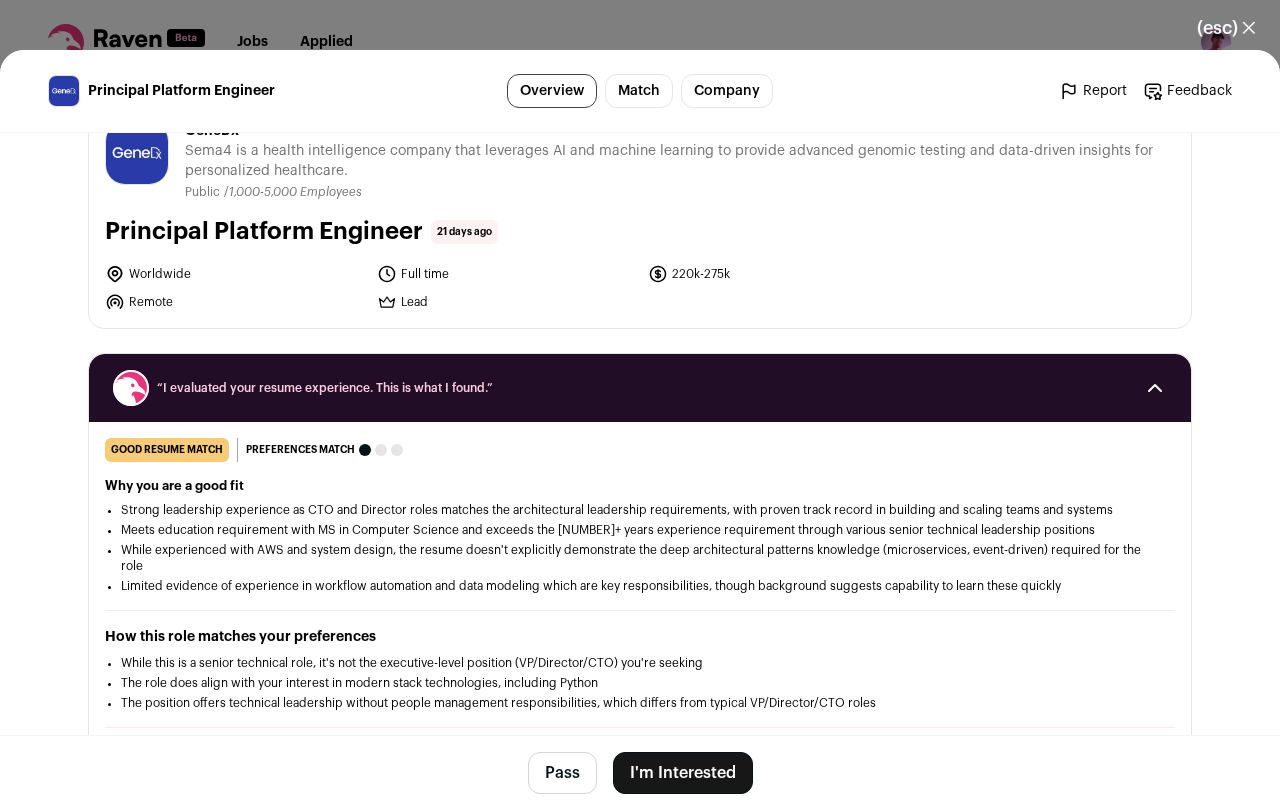 click on "(esc) ✕" at bounding box center (1226, 28) 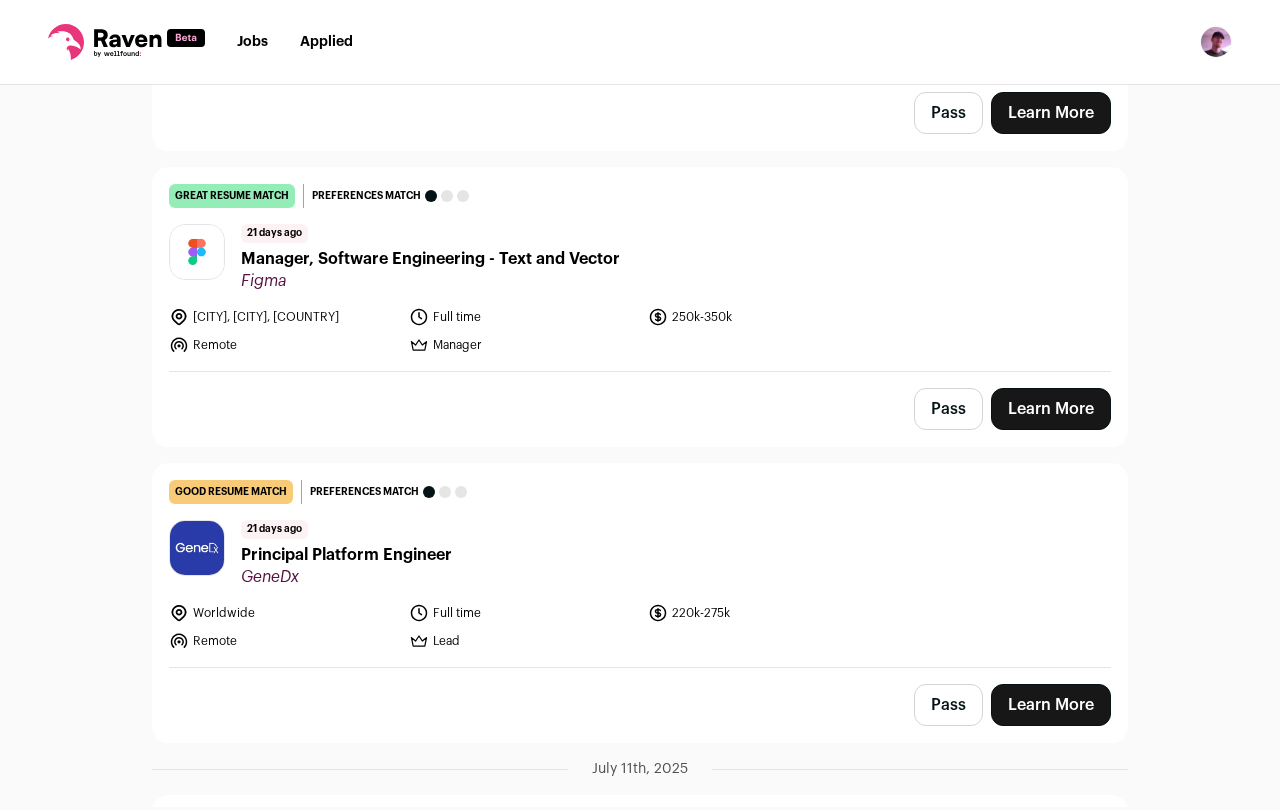click on "Pass" at bounding box center [948, 705] 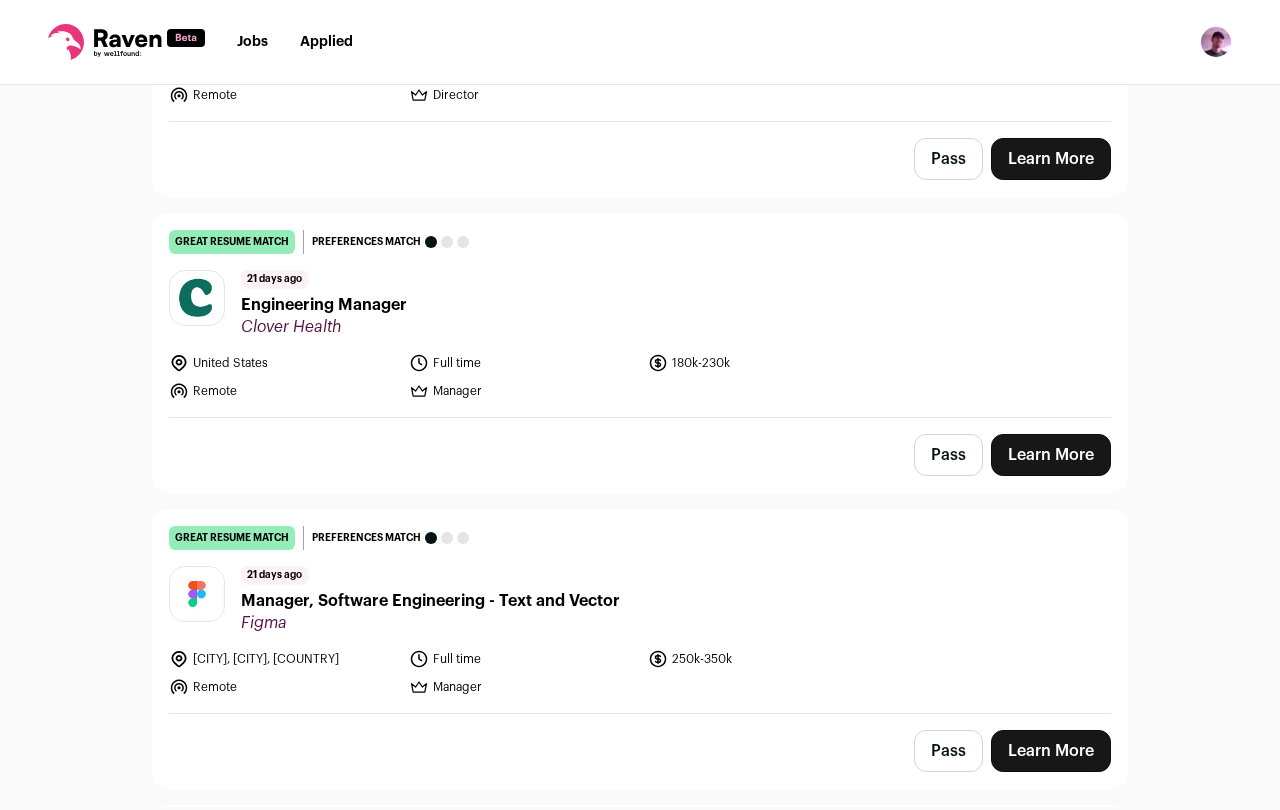scroll, scrollTop: 25141, scrollLeft: 0, axis: vertical 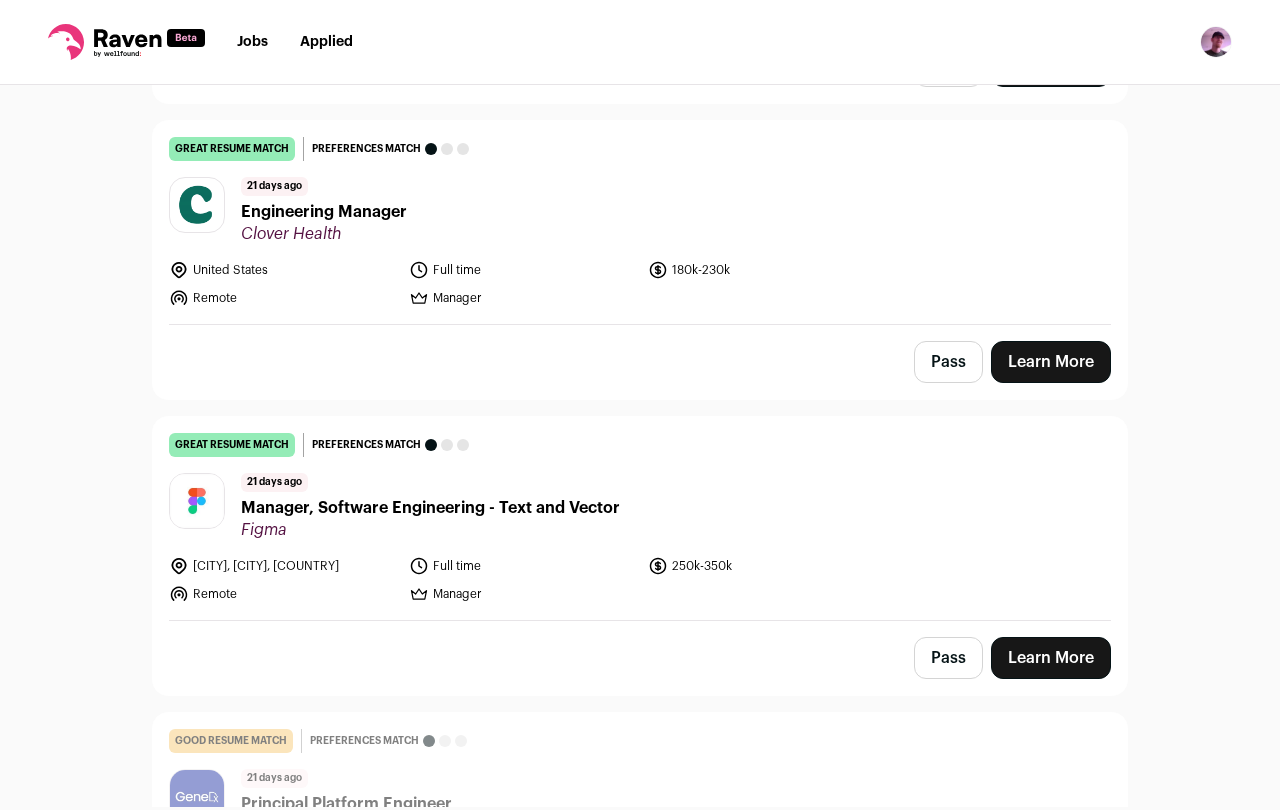 click on "Manager, Software Engineering - Text and Vector" at bounding box center (430, 508) 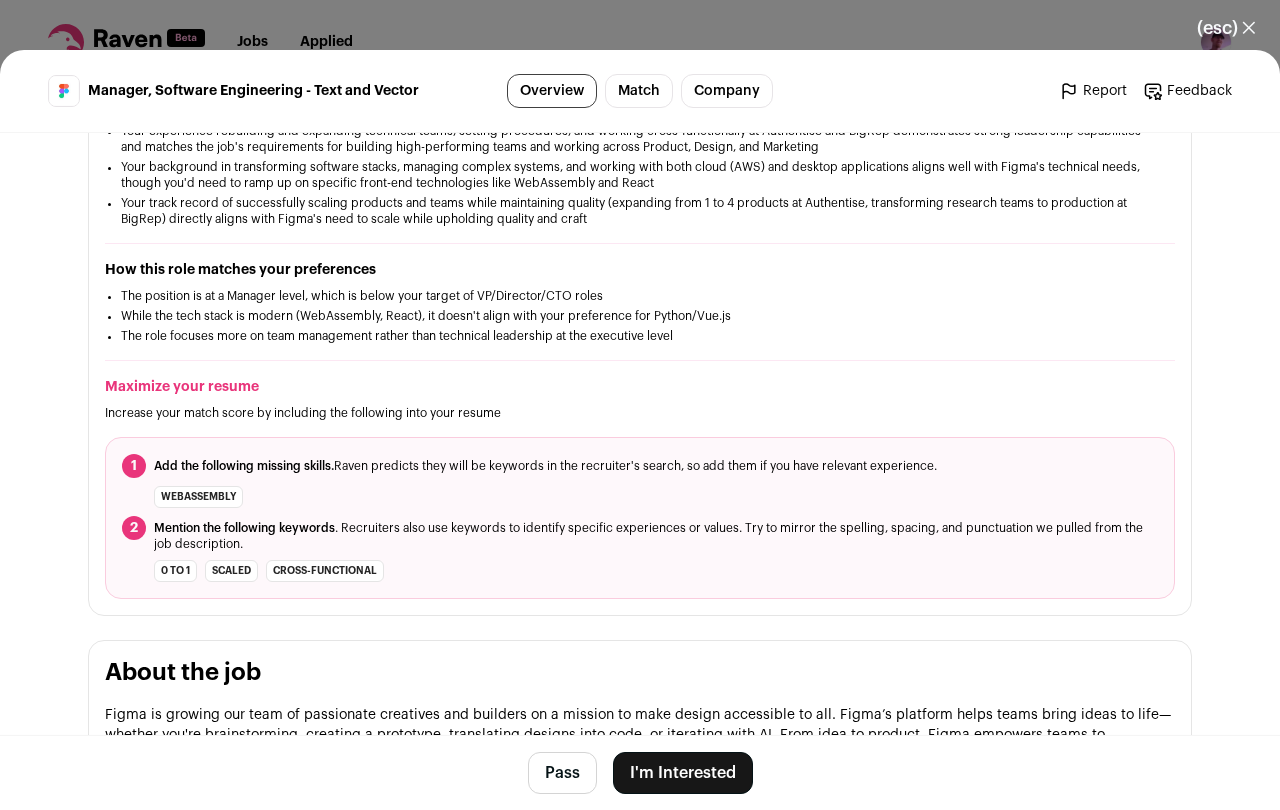 scroll, scrollTop: 473, scrollLeft: 0, axis: vertical 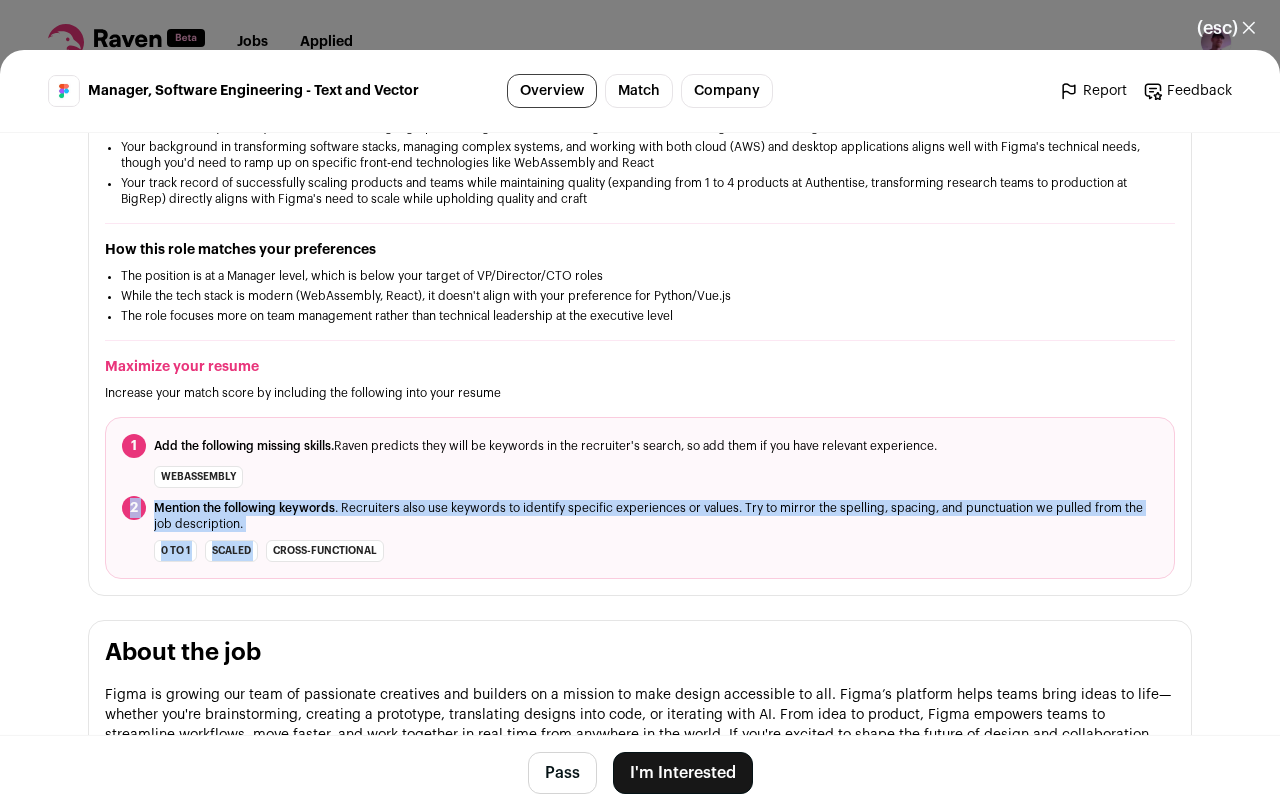 drag, startPoint x: 597, startPoint y: 548, endPoint x: 607, endPoint y: 497, distance: 51.971146 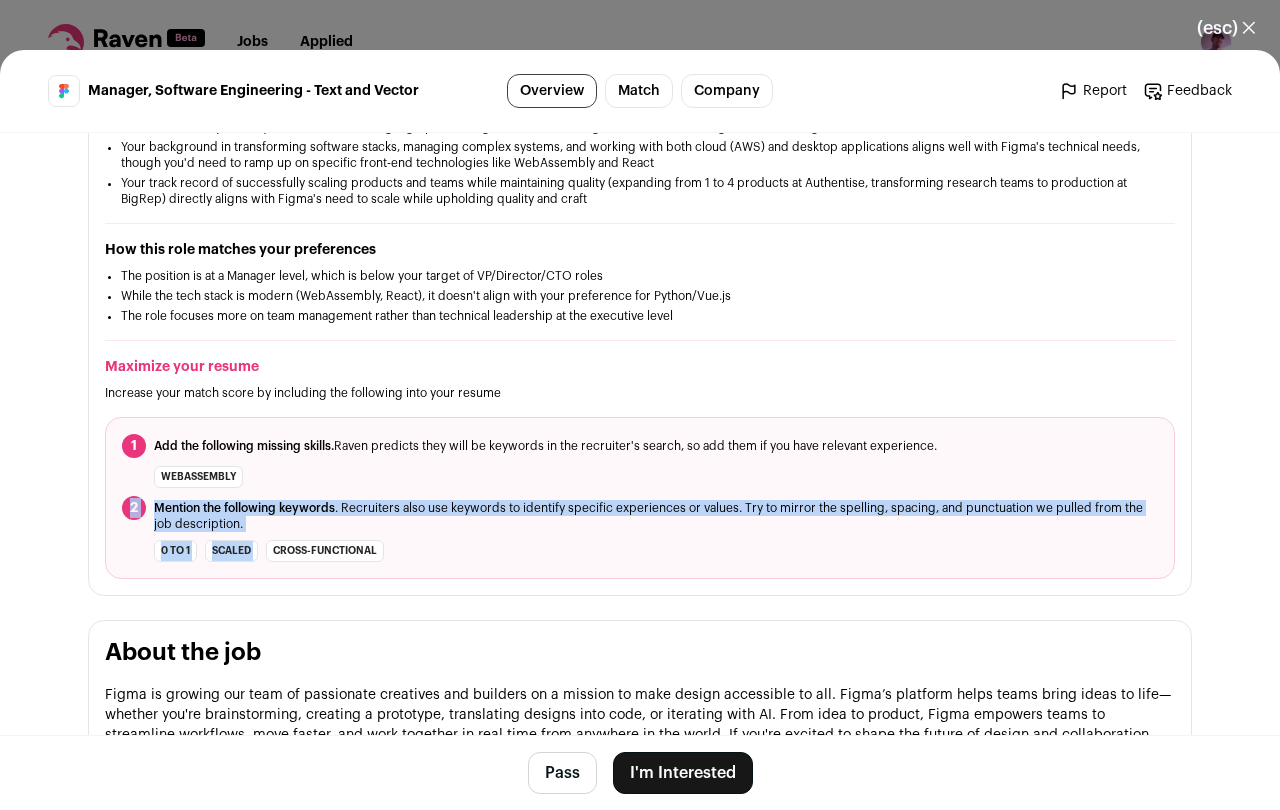 click on "Pass" at bounding box center (562, 773) 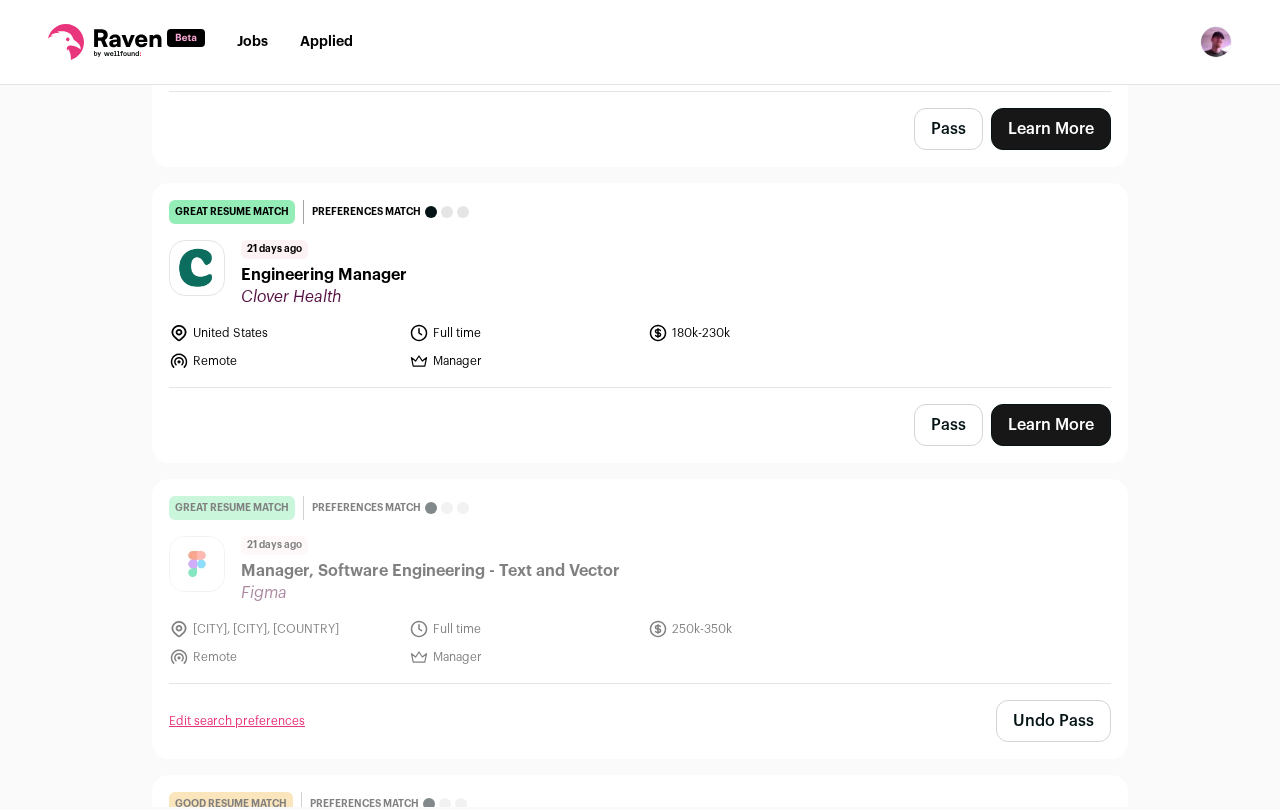 scroll, scrollTop: 25121, scrollLeft: 0, axis: vertical 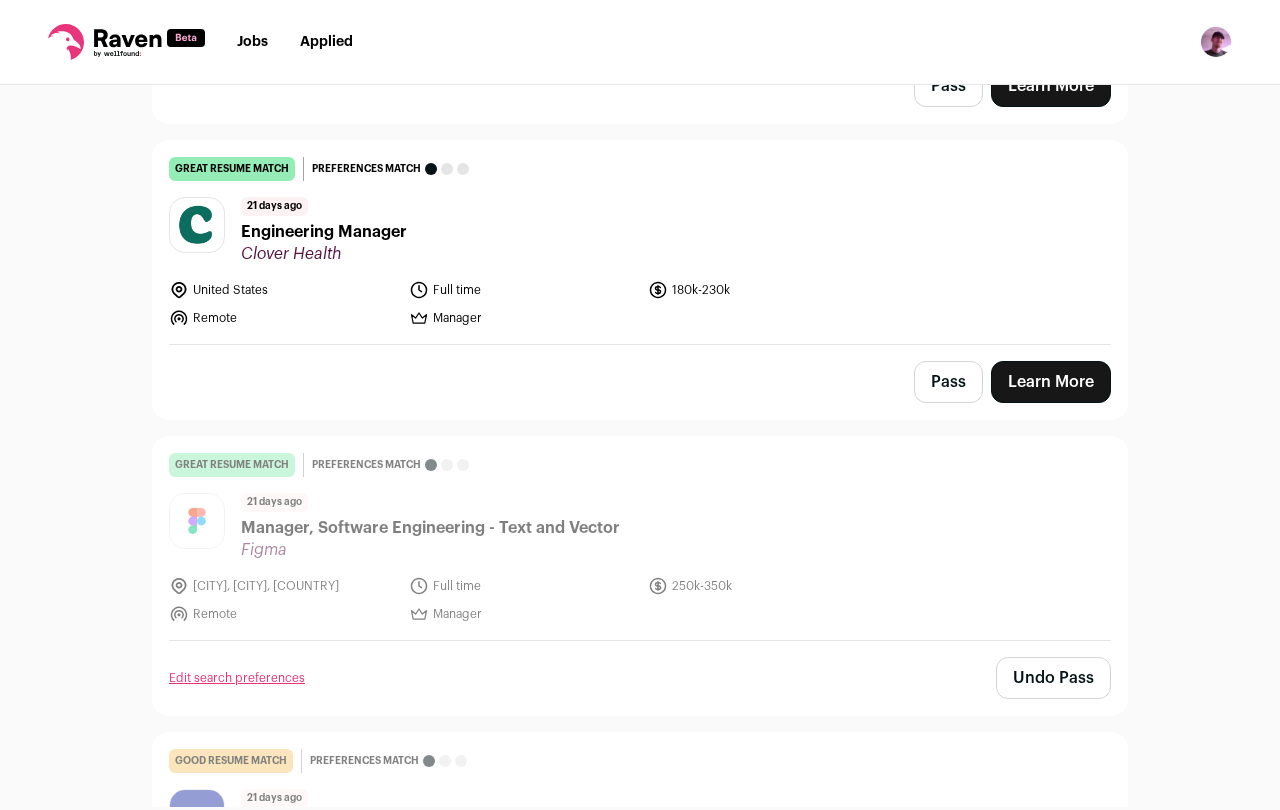 click on "Engineering Manager" at bounding box center [324, 232] 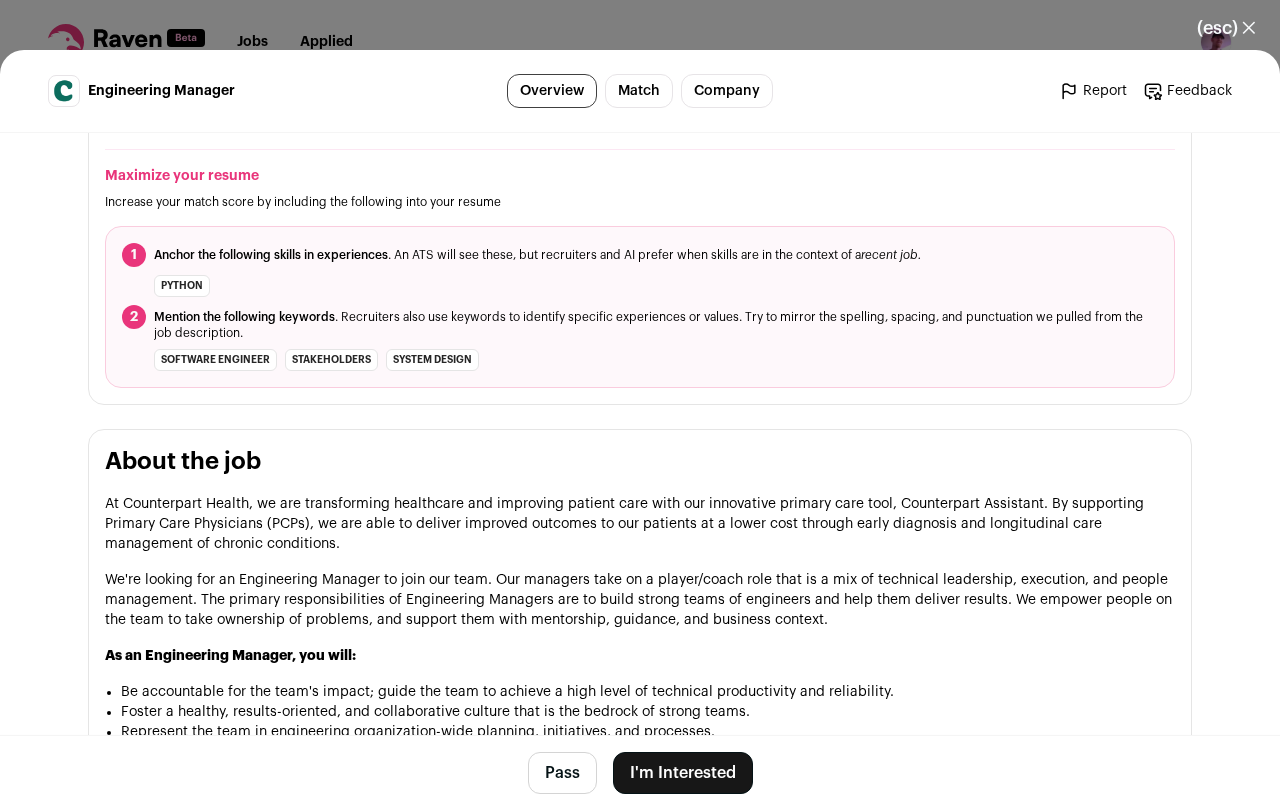 scroll, scrollTop: 697, scrollLeft: 0, axis: vertical 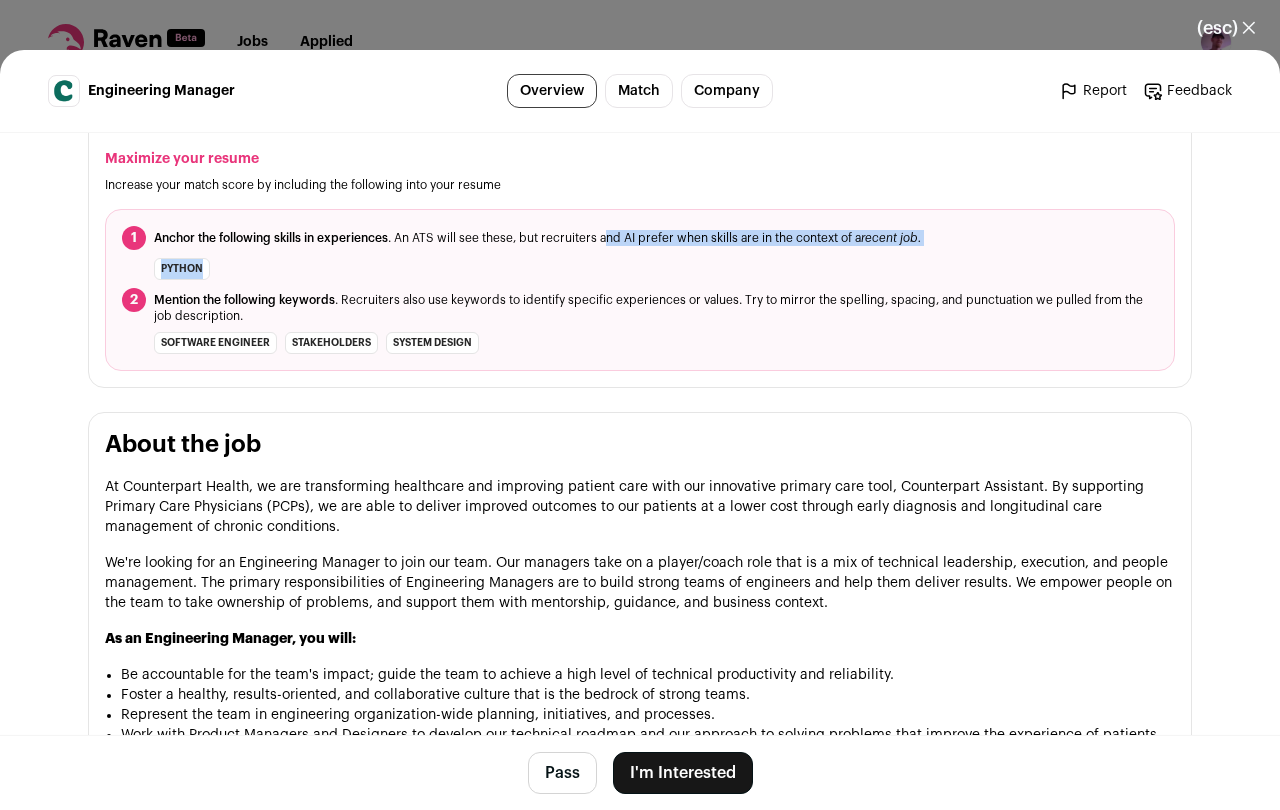 drag, startPoint x: 610, startPoint y: 247, endPoint x: 607, endPoint y: 267, distance: 20.22375 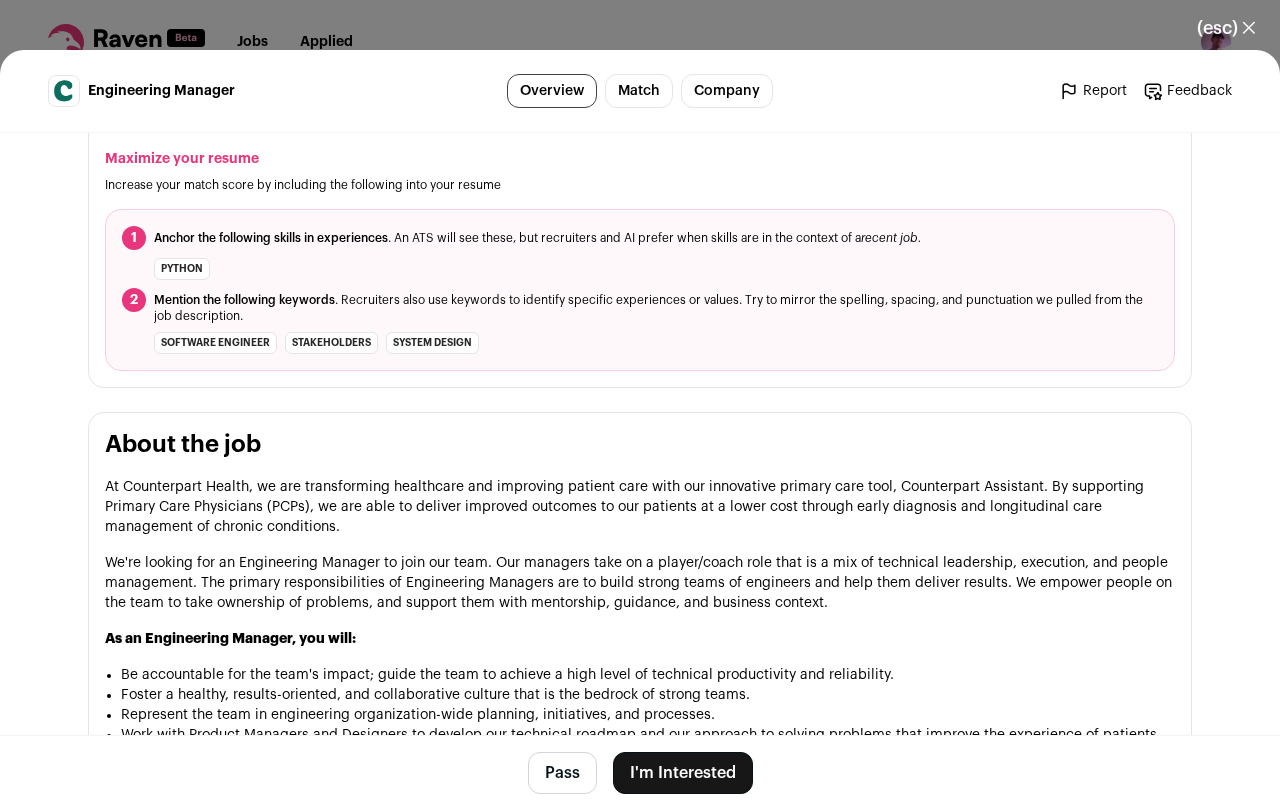 click on "[NUMBER]
Anchor the following skills in experiences . An ATS will see these, but recruiters and AI prefer when skills are in the context of a  recent job." at bounding box center [640, 238] 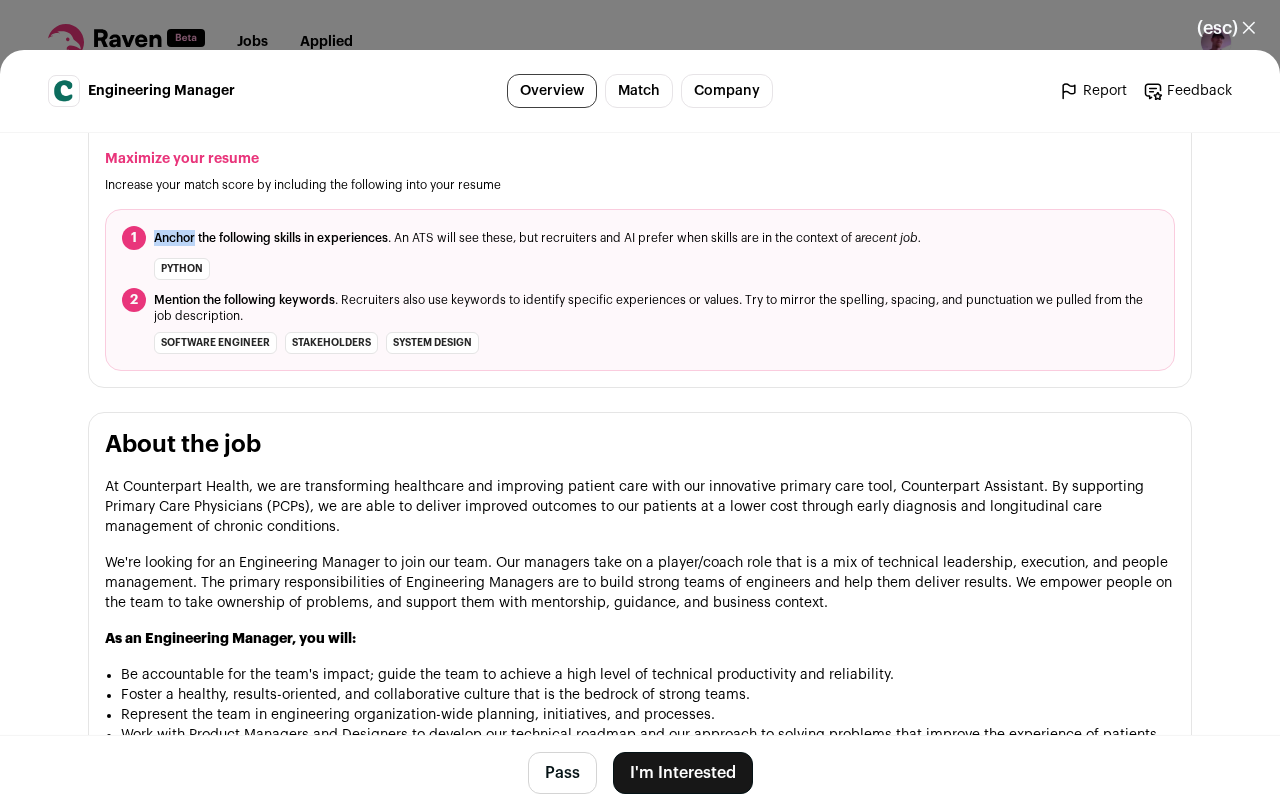 click on "[NUMBER]
Anchor the following skills in experiences . An ATS will see these, but recruiters and AI prefer when skills are in the context of a  recent job." at bounding box center (640, 238) 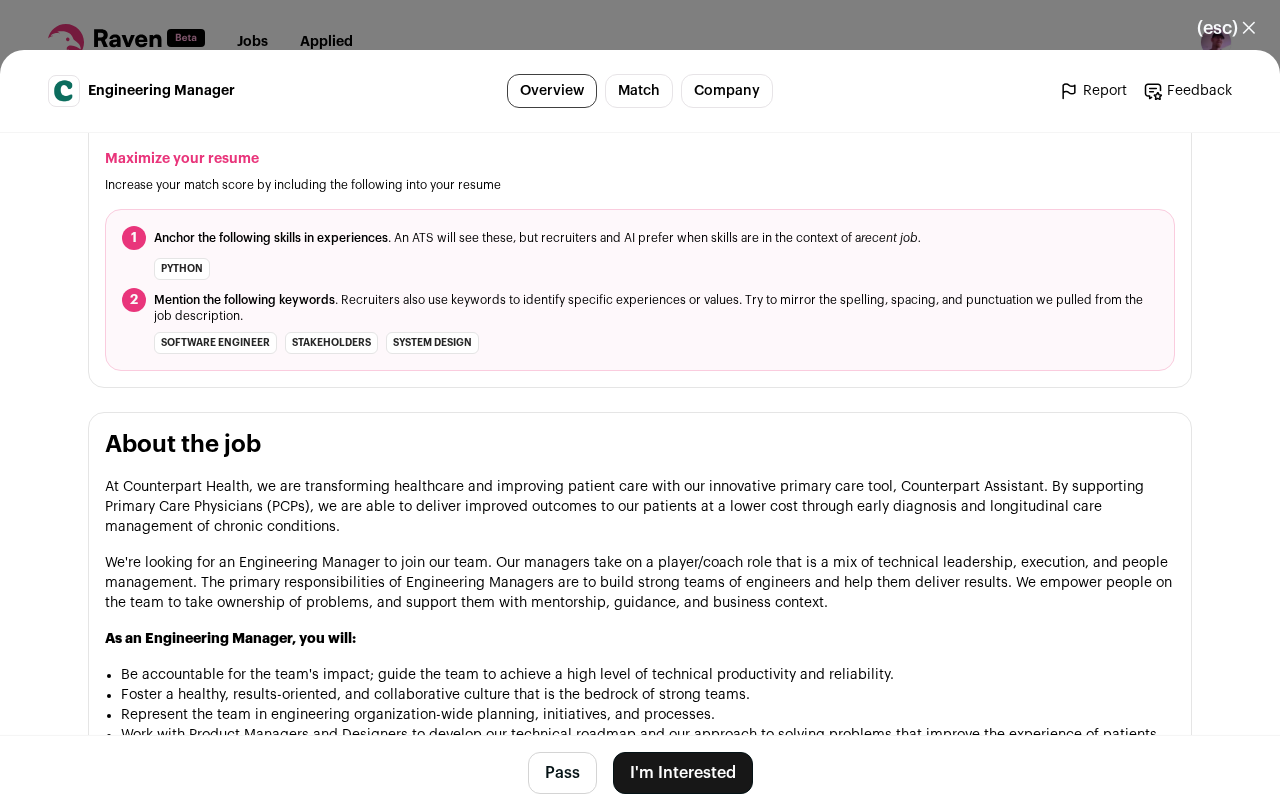 click on "Anchor the following skills in experiences . An ATS will see these, but recruiters and AI prefer when skills are in the context of a  recent job." at bounding box center (537, 238) 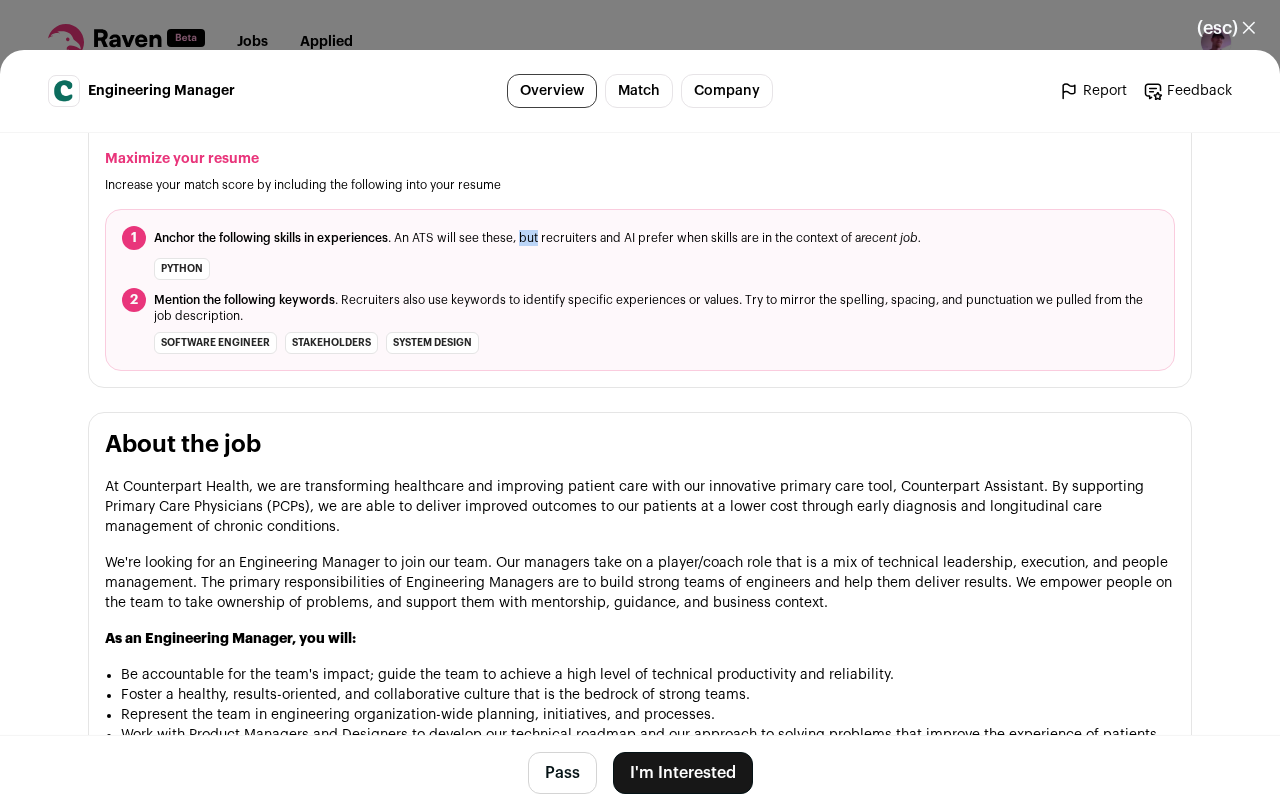 click on "Anchor the following skills in experiences . An ATS will see these, but recruiters and AI prefer when skills are in the context of a  recent job." at bounding box center [537, 238] 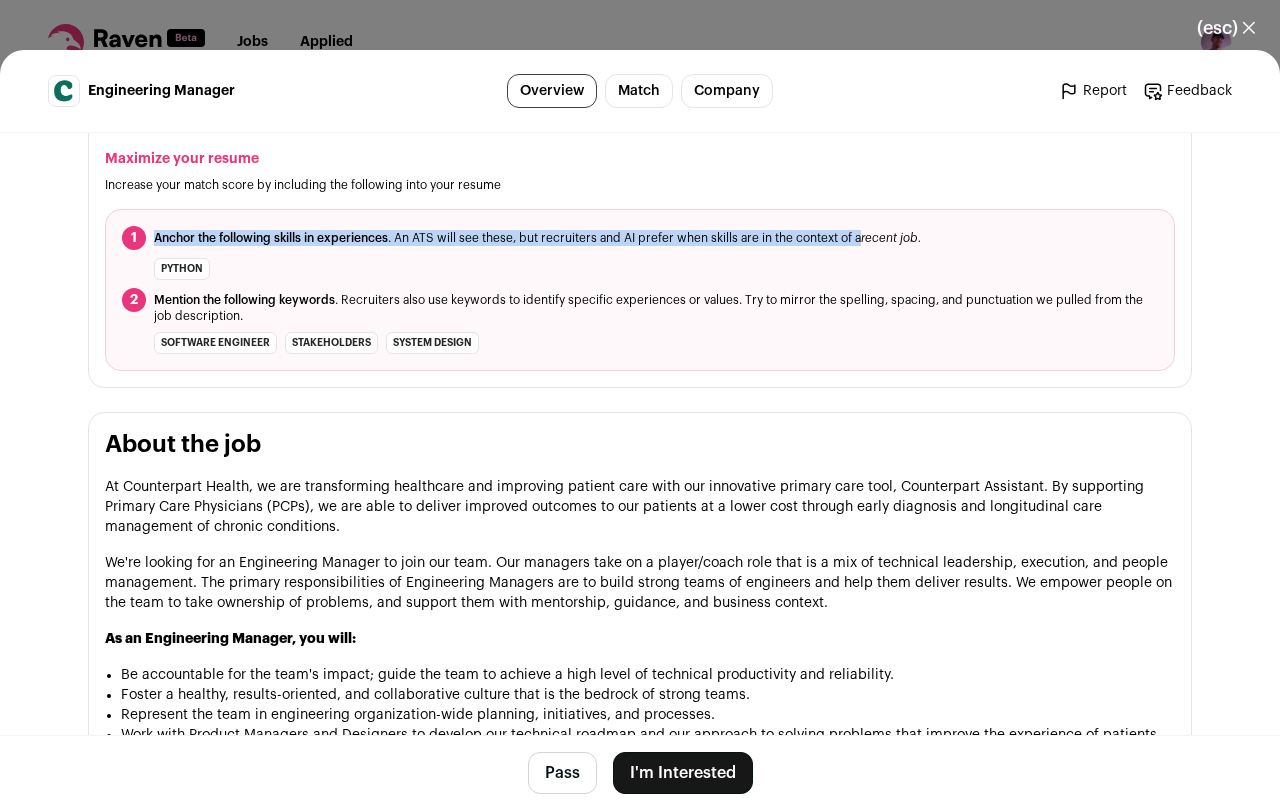 click on "Anchor the following skills in experiences . An ATS will see these, but recruiters and AI prefer when skills are in the context of a  recent job." at bounding box center [537, 238] 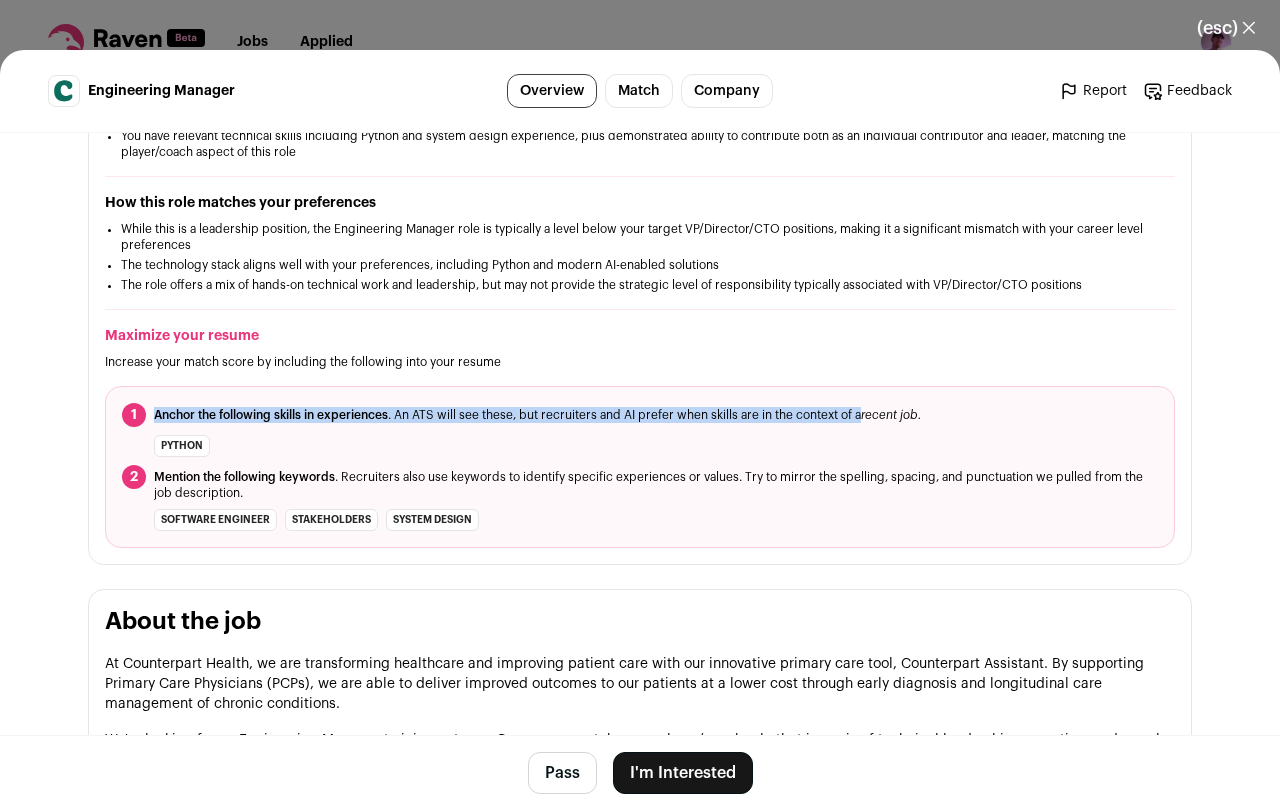 click on "Match" at bounding box center (639, 91) 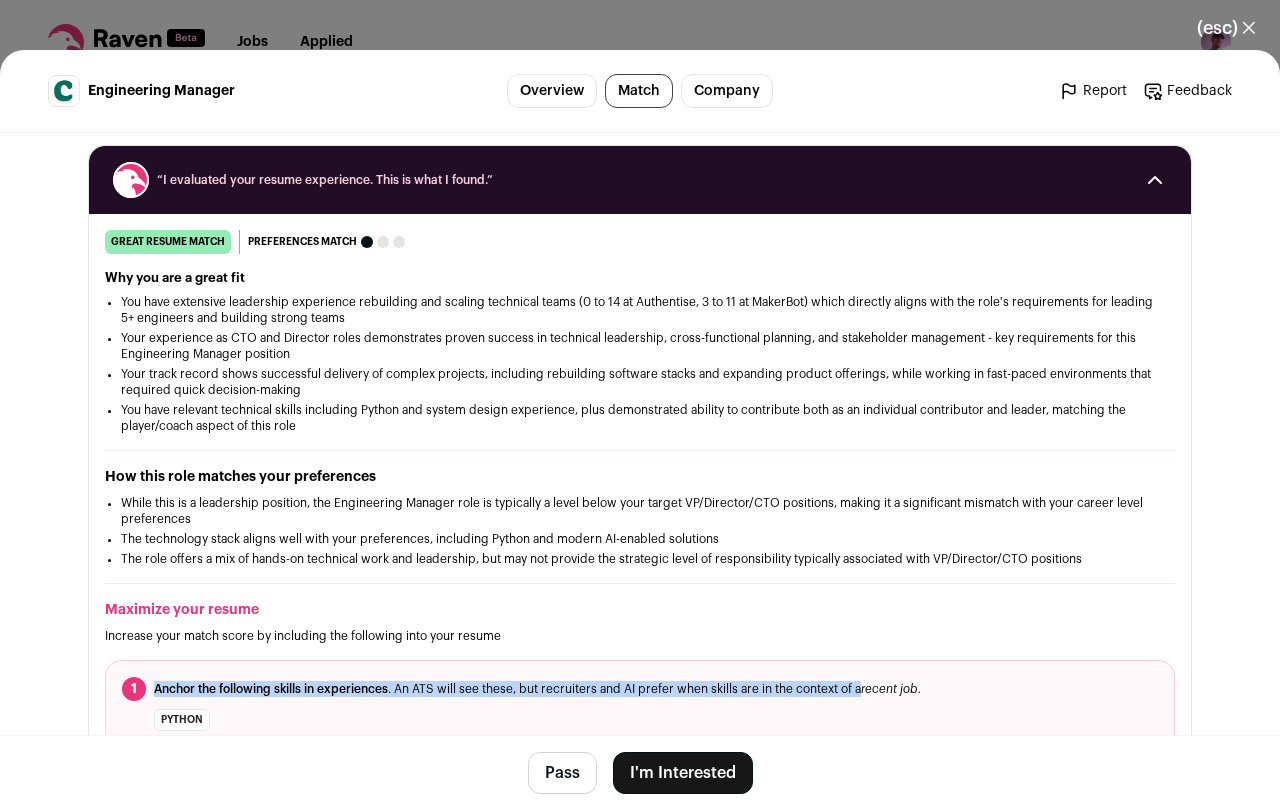 click on "Company" at bounding box center (727, 91) 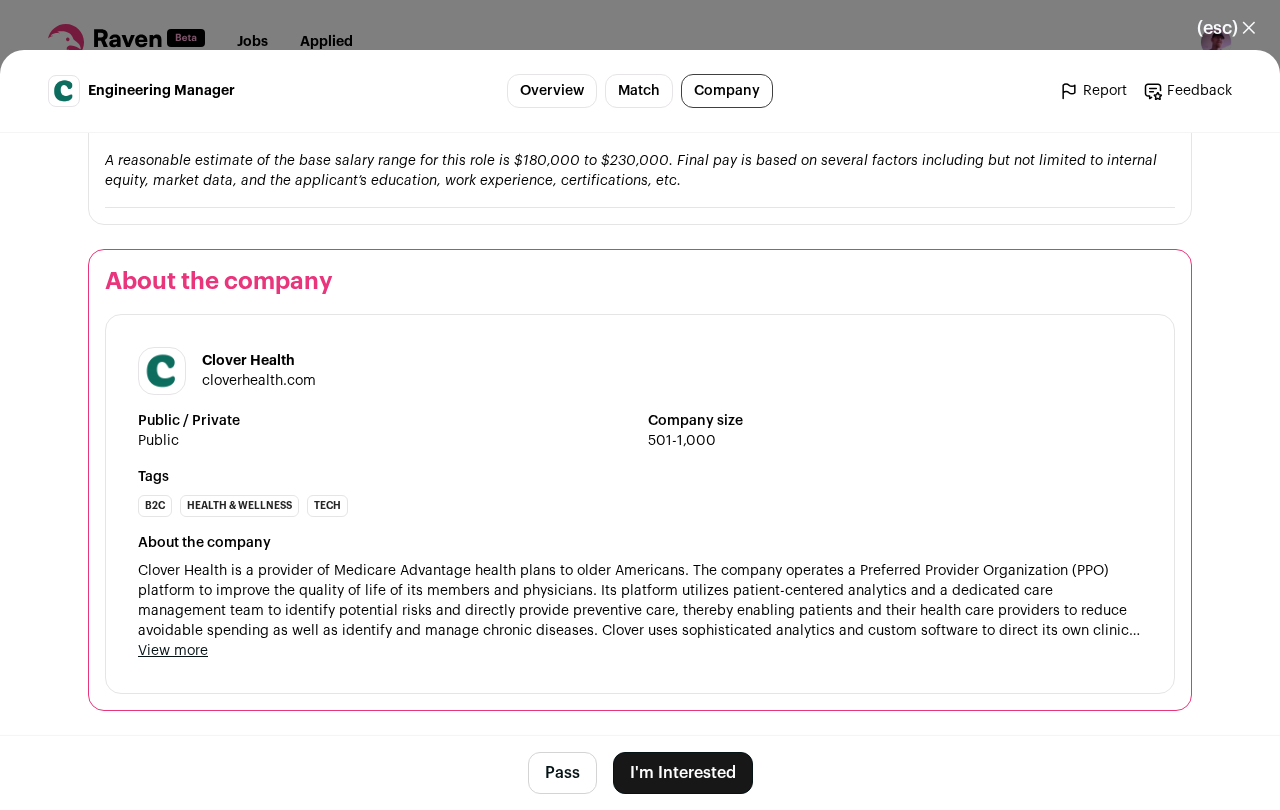 scroll, scrollTop: 2700, scrollLeft: 0, axis: vertical 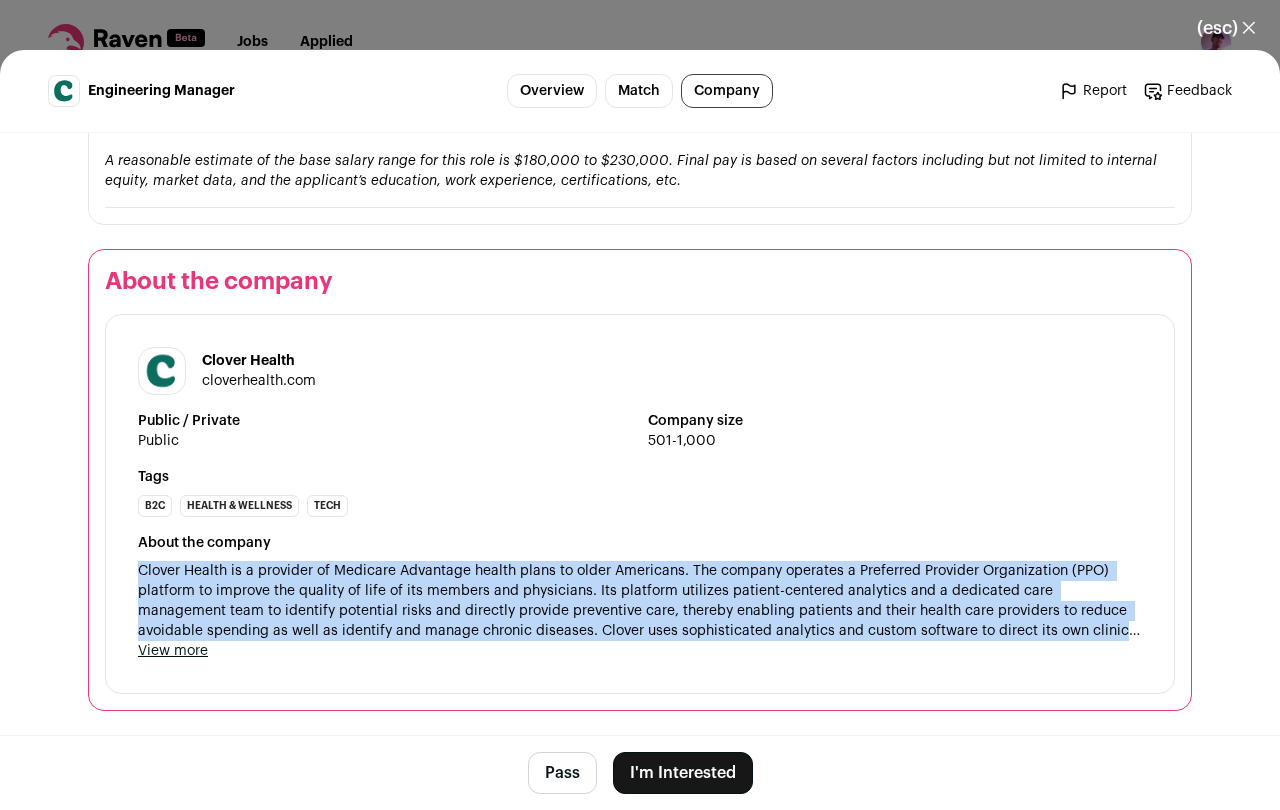 drag, startPoint x: 645, startPoint y: 653, endPoint x: 672, endPoint y: 552, distance: 104.54664 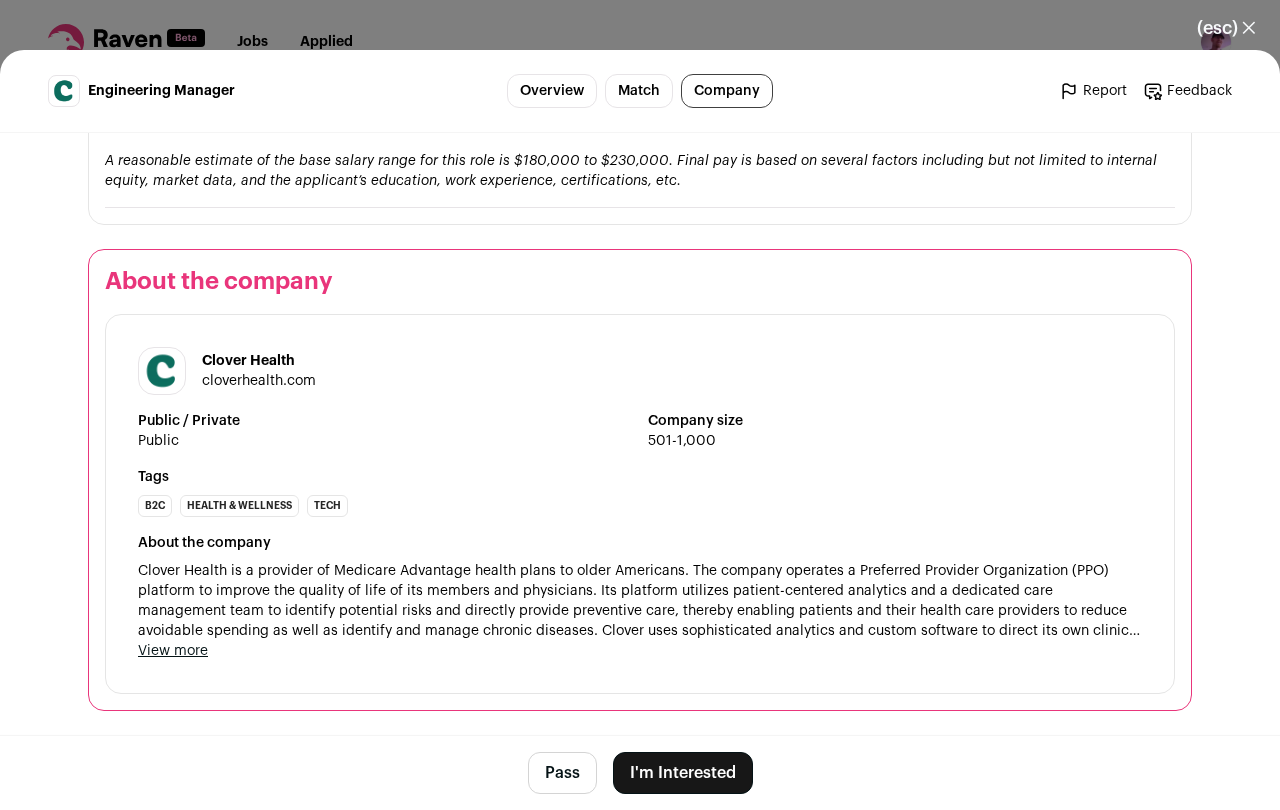 click on "About the company" at bounding box center [640, 543] 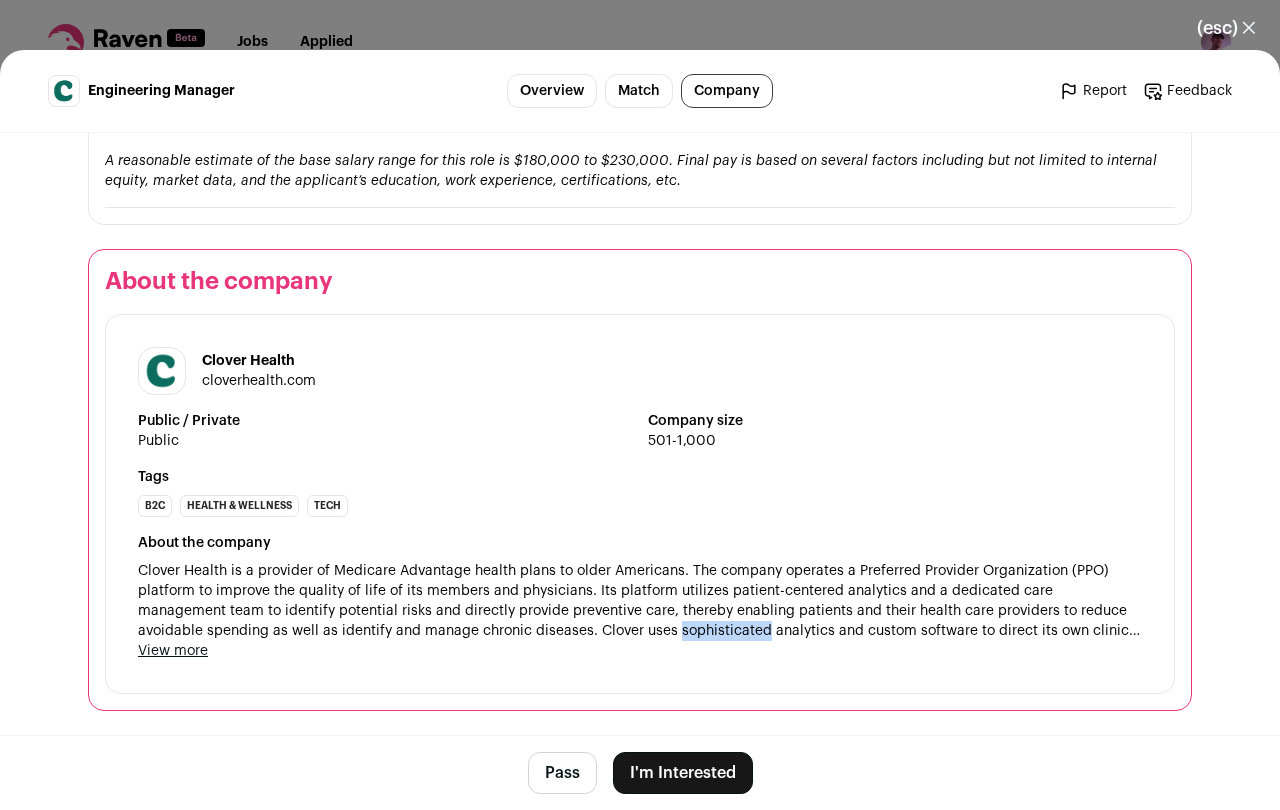 click on "Clover Health is a provider of Medicare Advantage health plans to older Americans. The company operates a Preferred Provider Organization (PPO) platform to improve the quality of life of its members and physicians. Its platform utilizes patient-centered analytics and a dedicated care management team to identify potential risks and directly provide preventive care, thereby enabling patients and their health care providers to reduce avoidable spending as well as identify and manage chronic diseases. Clover uses sophisticated analytics and custom software to direct its own clinical staff to proactively fill in gaps in the care of its members." at bounding box center [640, 601] 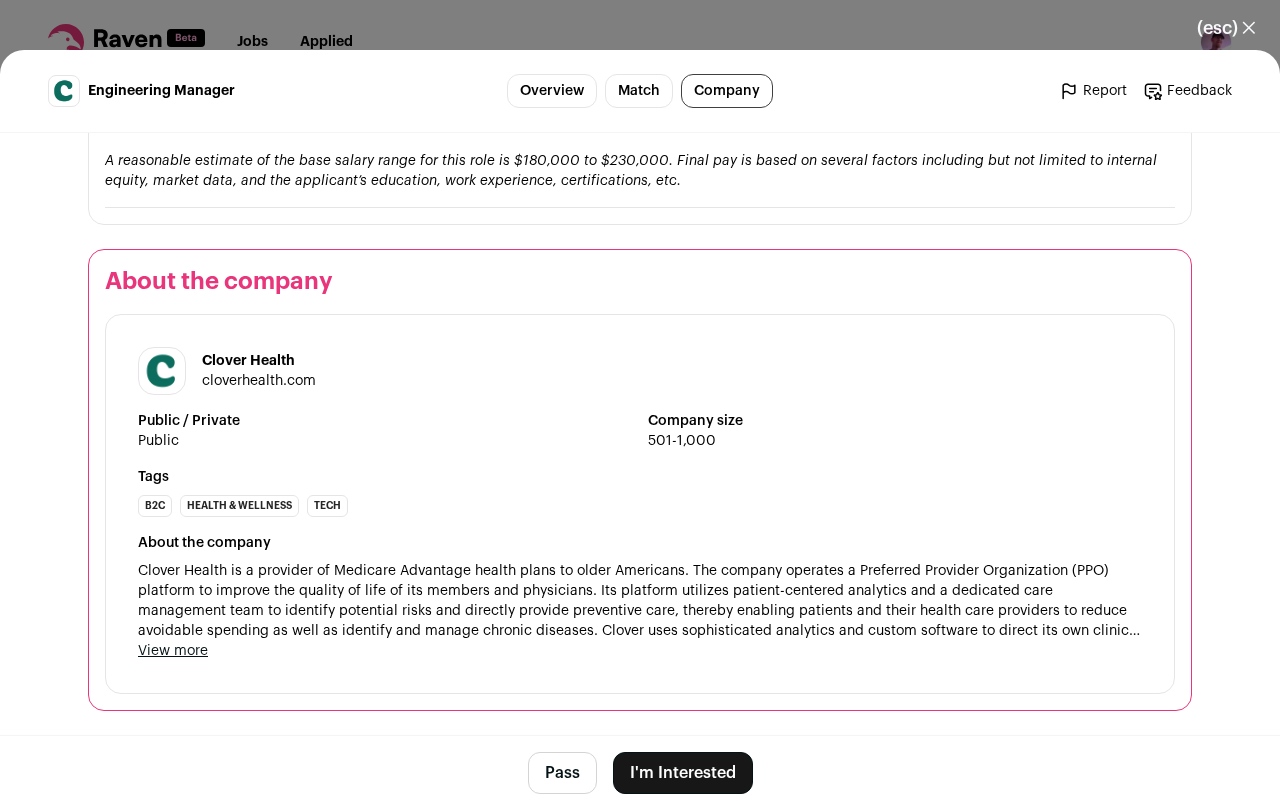 click on "Clover Health is a provider of Medicare Advantage health plans to older Americans. The company operates a Preferred Provider Organization (PPO) platform to improve the quality of life of its members and physicians. Its platform utilizes patient-centered analytics and a dedicated care management team to identify potential risks and directly provide preventive care, thereby enabling patients and their health care providers to reduce avoidable spending as well as identify and manage chronic diseases. Clover uses sophisticated analytics and custom software to direct its own clinical staff to proactively fill in gaps in the care of its members." at bounding box center (640, 601) 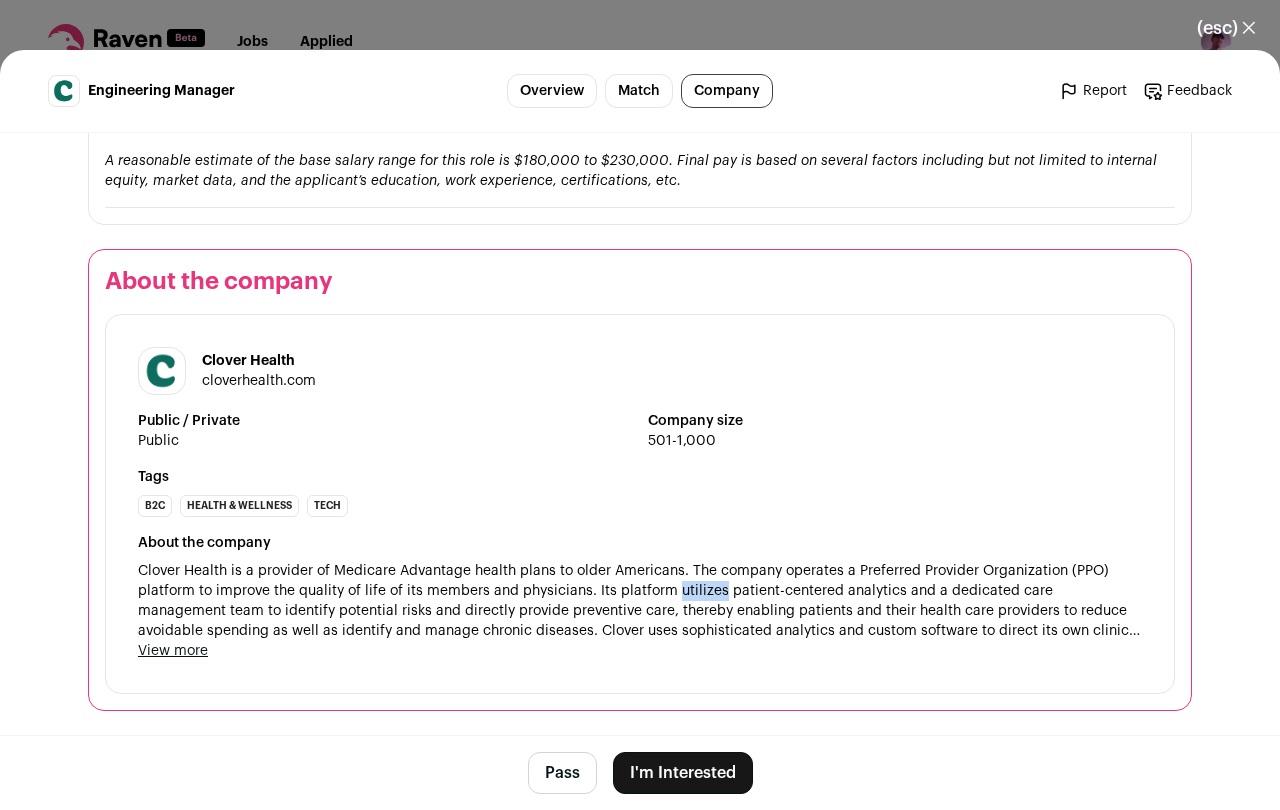 click on "Clover Health is a provider of Medicare Advantage health plans to older Americans. The company operates a Preferred Provider Organization (PPO) platform to improve the quality of life of its members and physicians. Its platform utilizes patient-centered analytics and a dedicated care management team to identify potential risks and directly provide preventive care, thereby enabling patients and their health care providers to reduce avoidable spending as well as identify and manage chronic diseases. Clover uses sophisticated analytics and custom software to direct its own clinical staff to proactively fill in gaps in the care of its members." at bounding box center (640, 601) 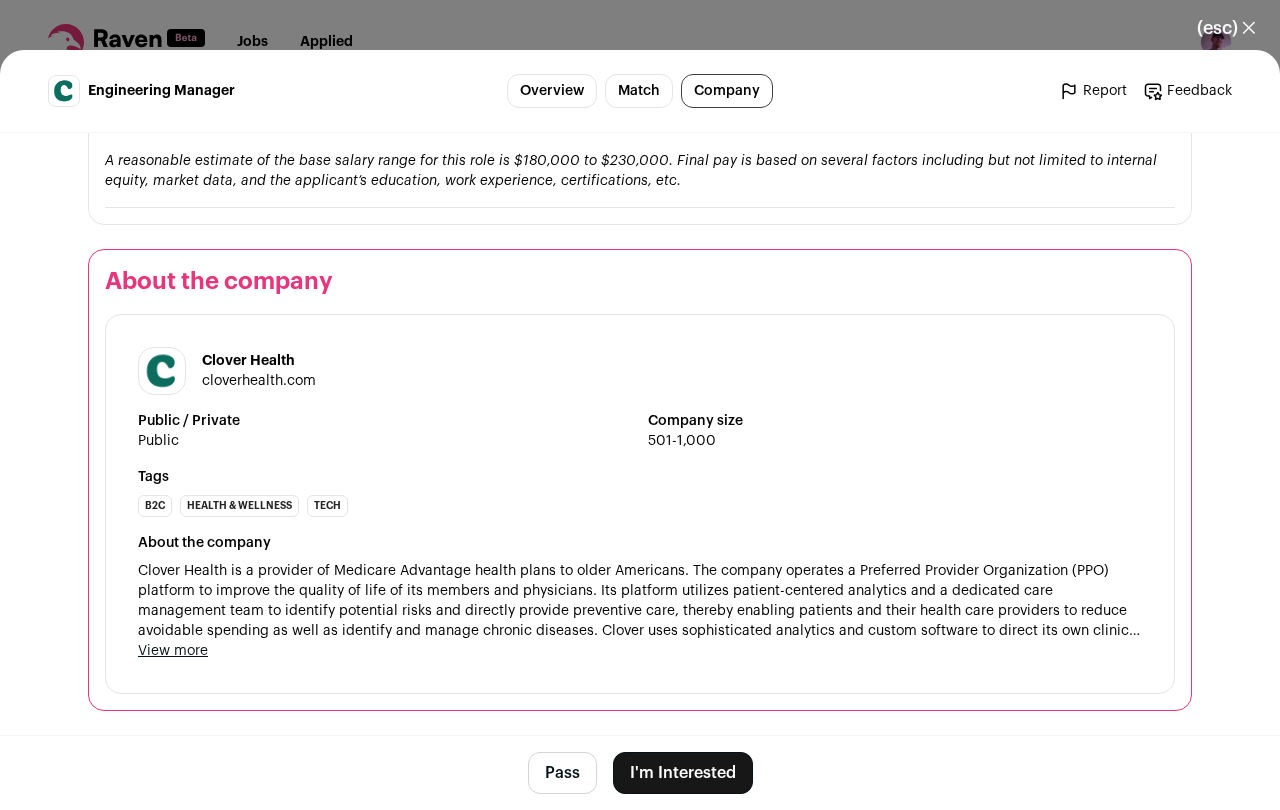 click on "Clover Health is a provider of Medicare Advantage health plans to older Americans. The company operates a Preferred Provider Organization (PPO) platform to improve the quality of life of its members and physicians. Its platform utilizes patient-centered analytics and a dedicated care management team to identify potential risks and directly provide preventive care, thereby enabling patients and their health care providers to reduce avoidable spending as well as identify and manage chronic diseases. Clover uses sophisticated analytics and custom software to direct its own clinical staff to proactively fill in gaps in the care of its members." at bounding box center [640, 601] 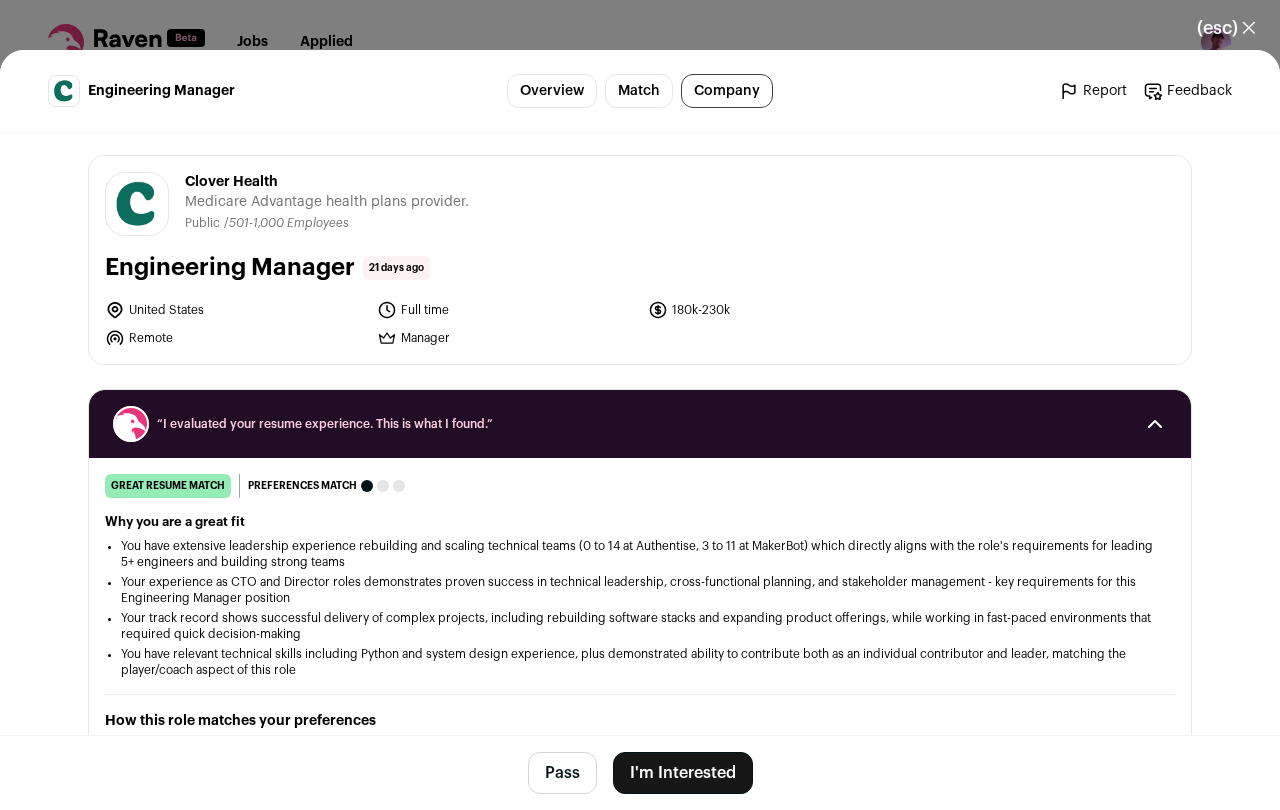 scroll, scrollTop: 0, scrollLeft: 0, axis: both 